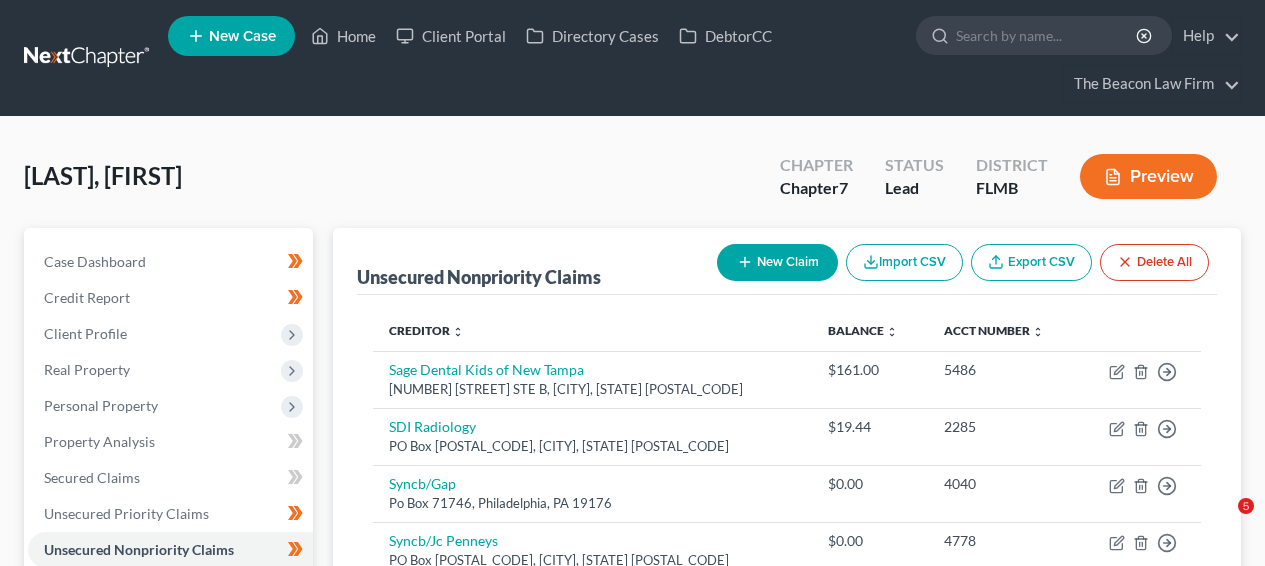 scroll, scrollTop: 0, scrollLeft: 0, axis: both 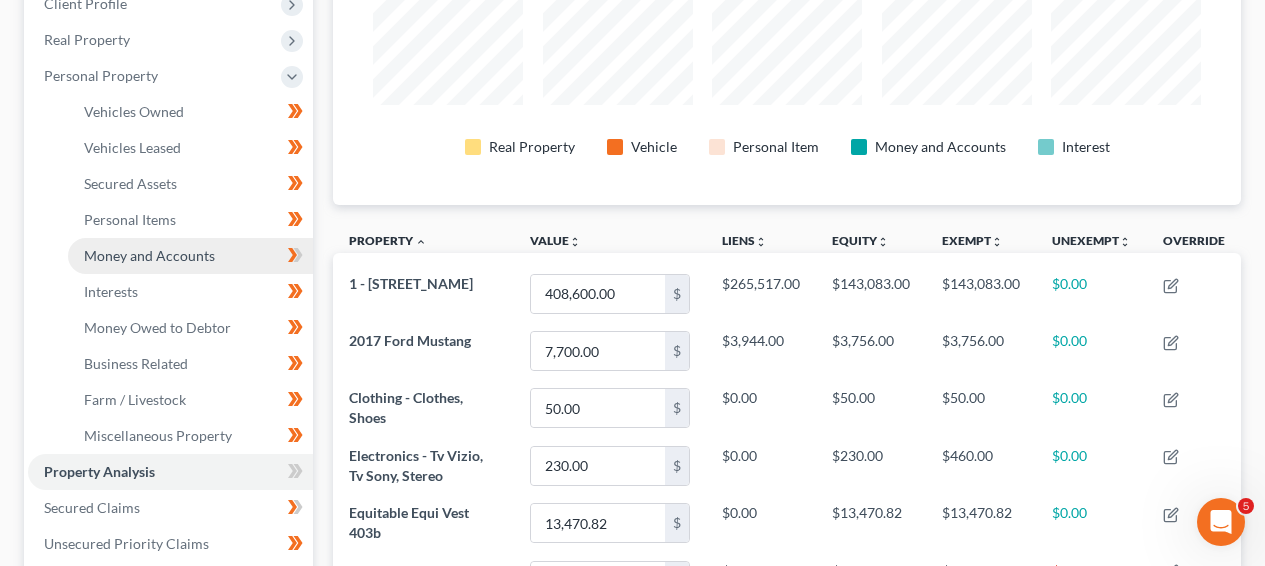 click on "Money and Accounts" at bounding box center (190, 256) 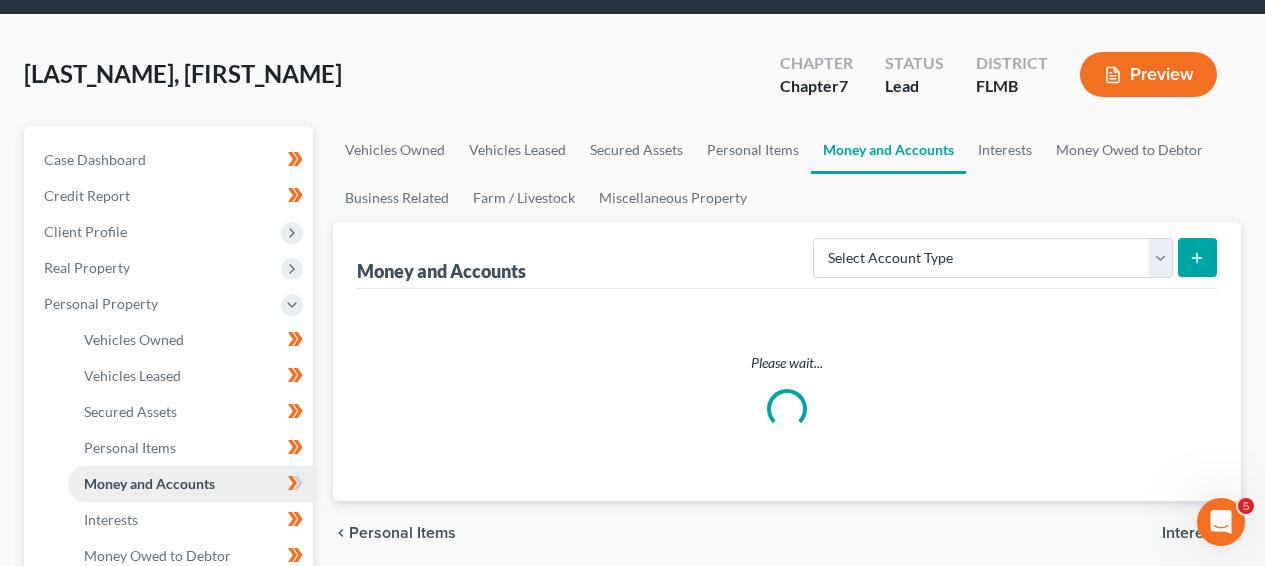 scroll, scrollTop: 0, scrollLeft: 0, axis: both 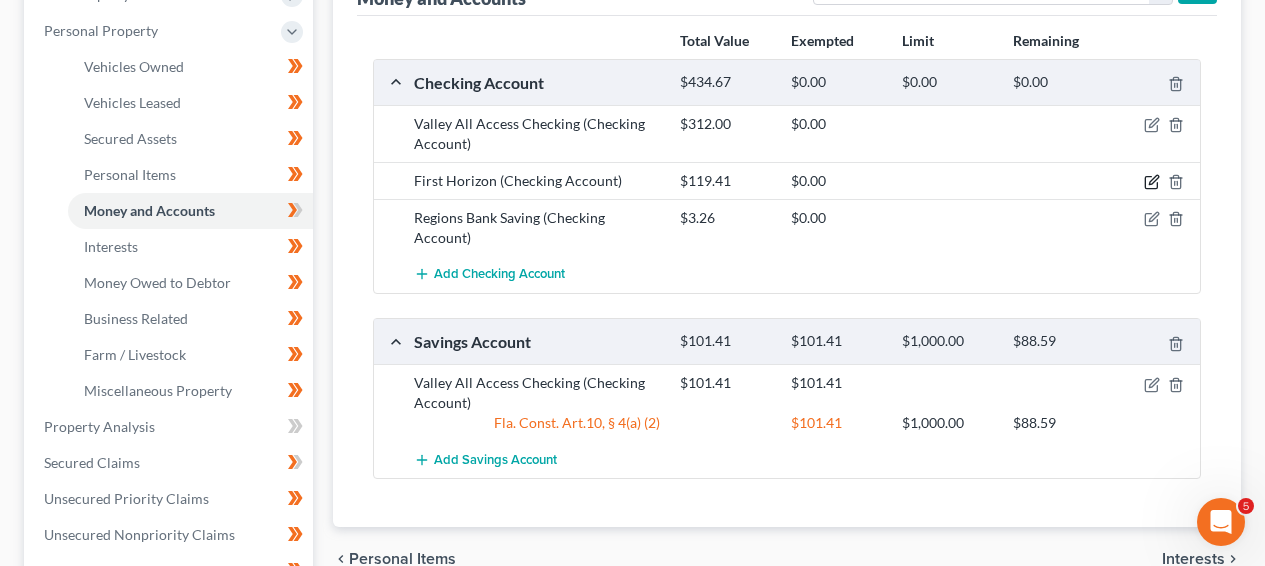 click 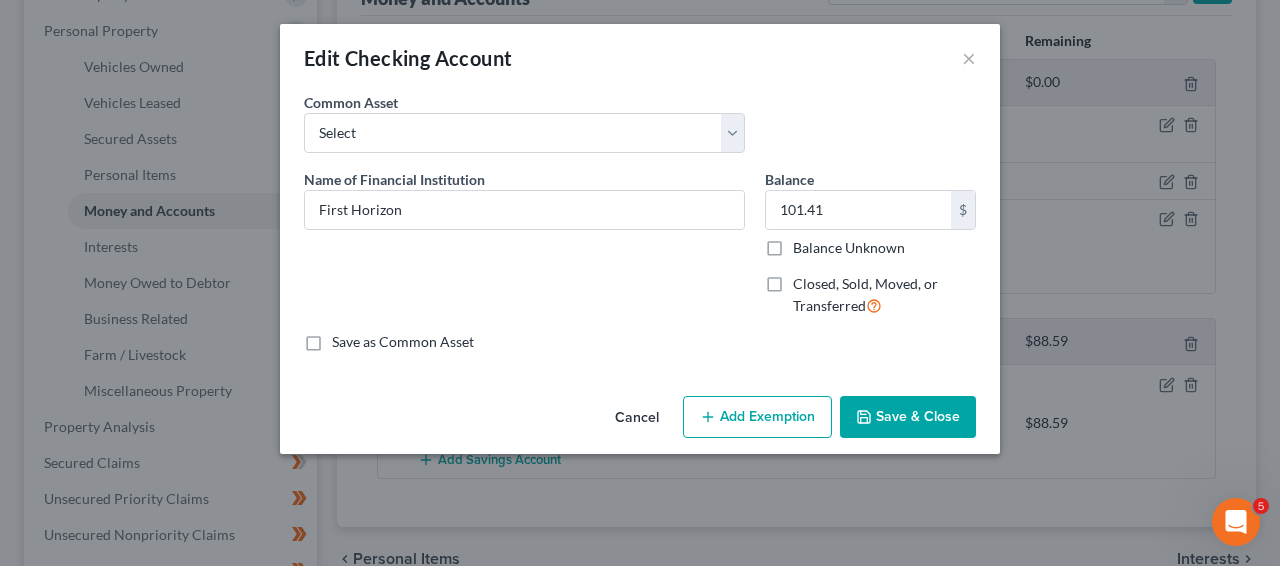 click on "Closed, Sold, Moved, or Transferred" at bounding box center (884, 295) 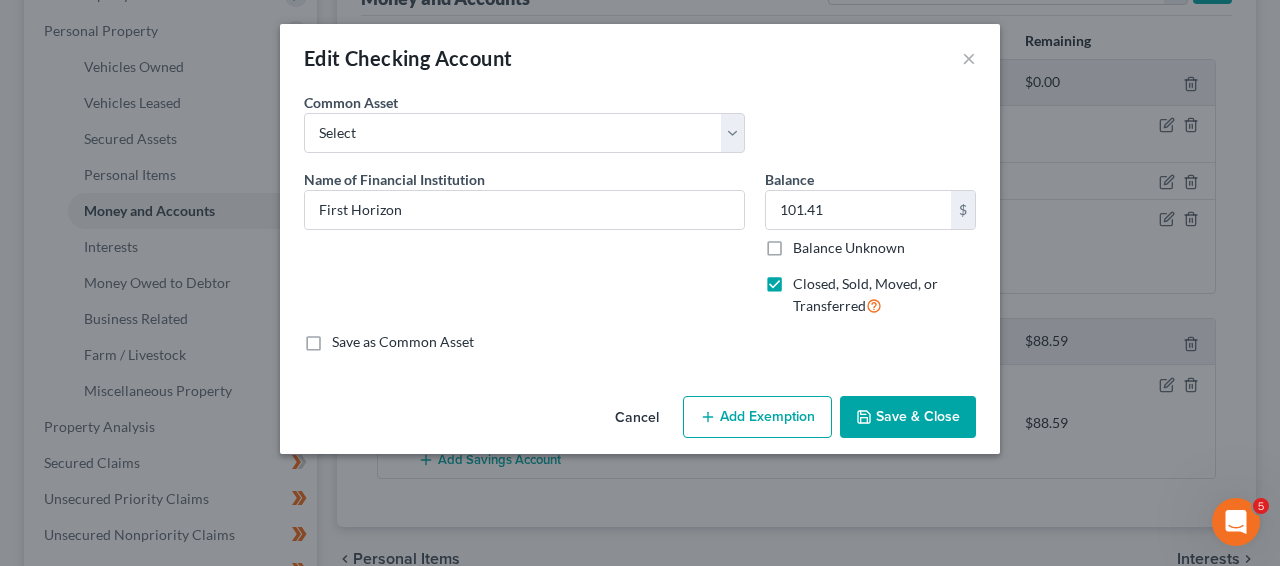 select on "1" 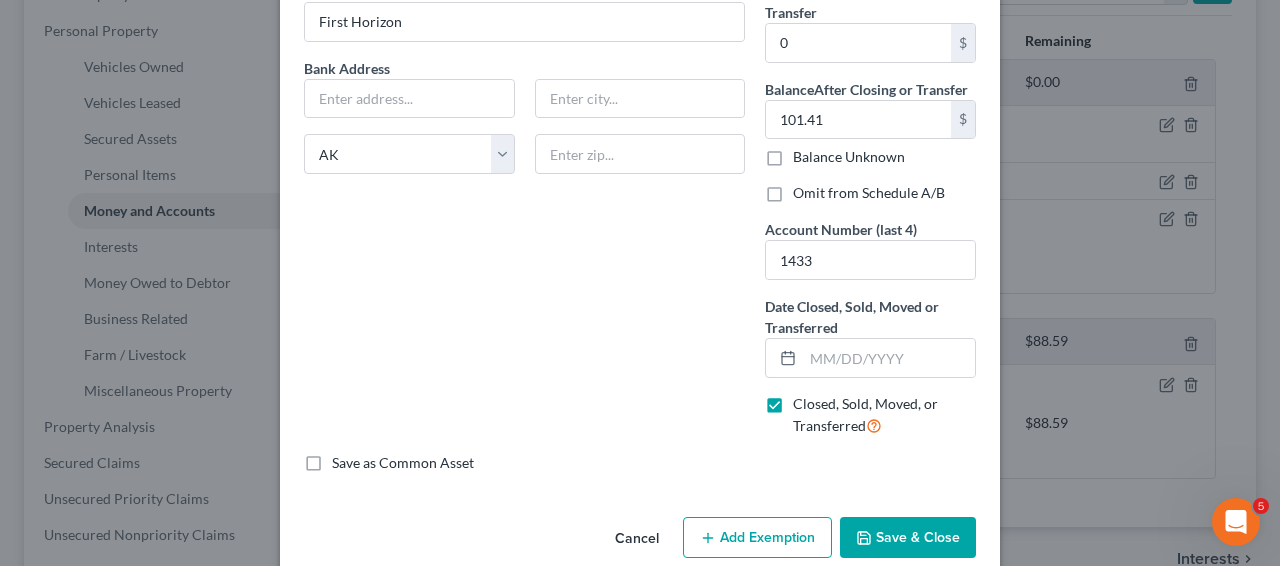 scroll, scrollTop: 220, scrollLeft: 0, axis: vertical 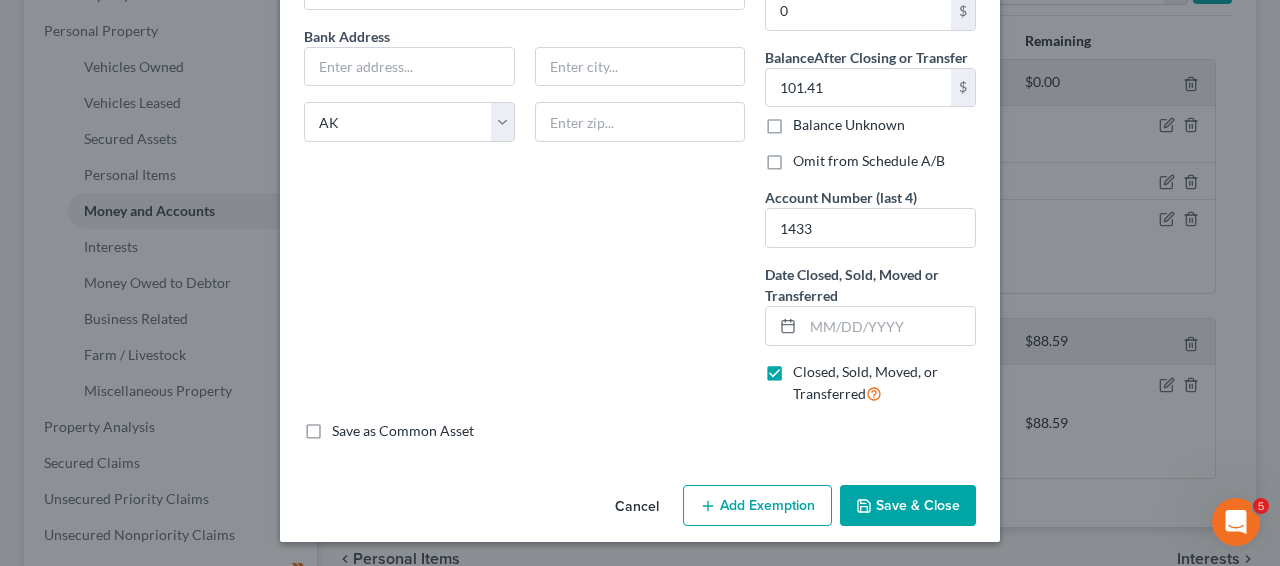 click on "Cancel Add Exemption Save & Close" at bounding box center (640, 510) 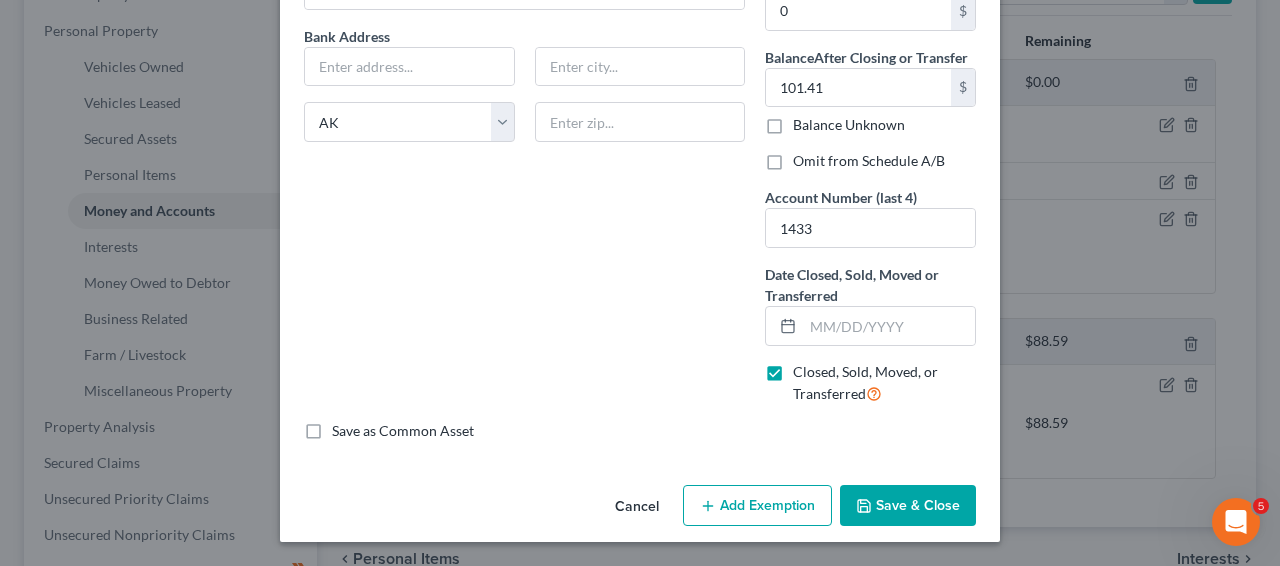 click on "Save & Close" at bounding box center [908, 506] 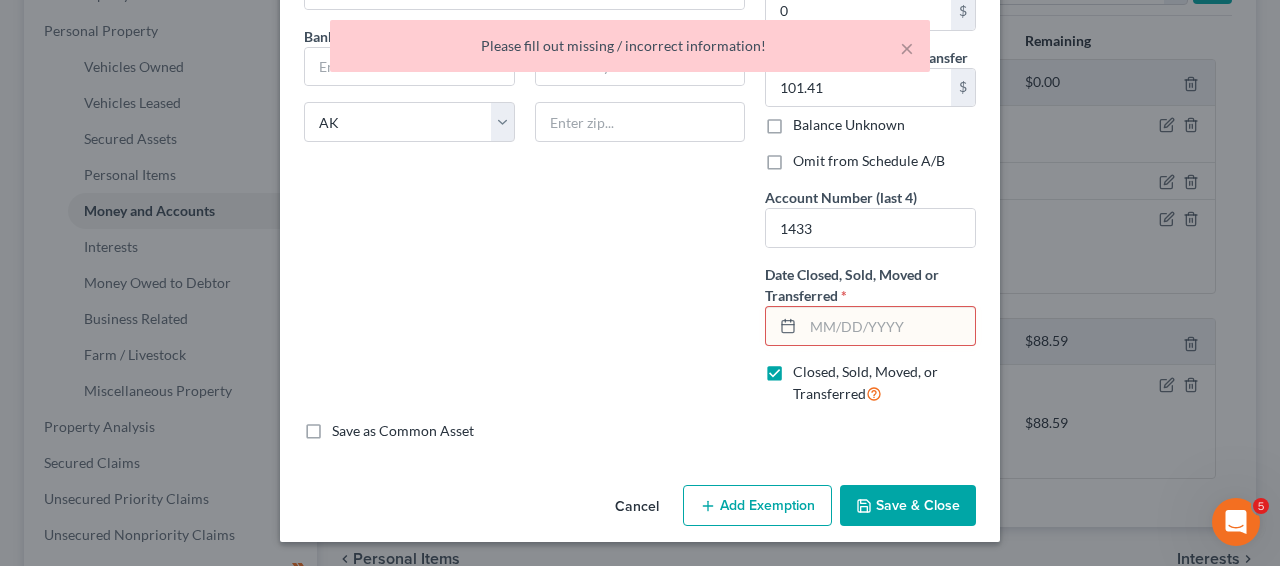 click on "Cancel" at bounding box center (637, 507) 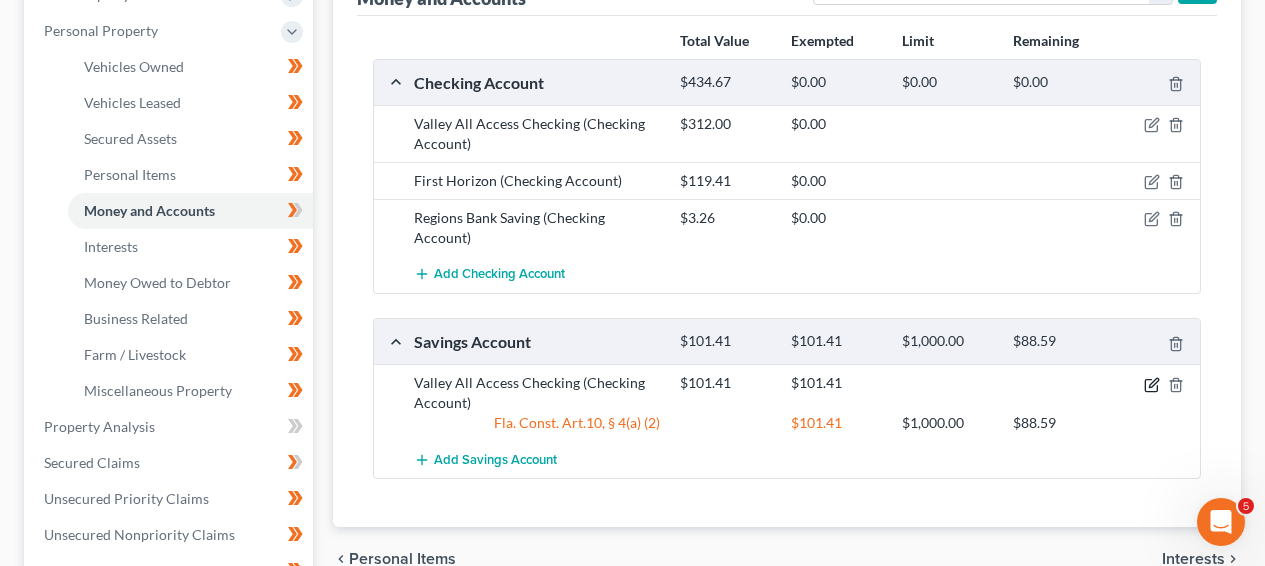 click 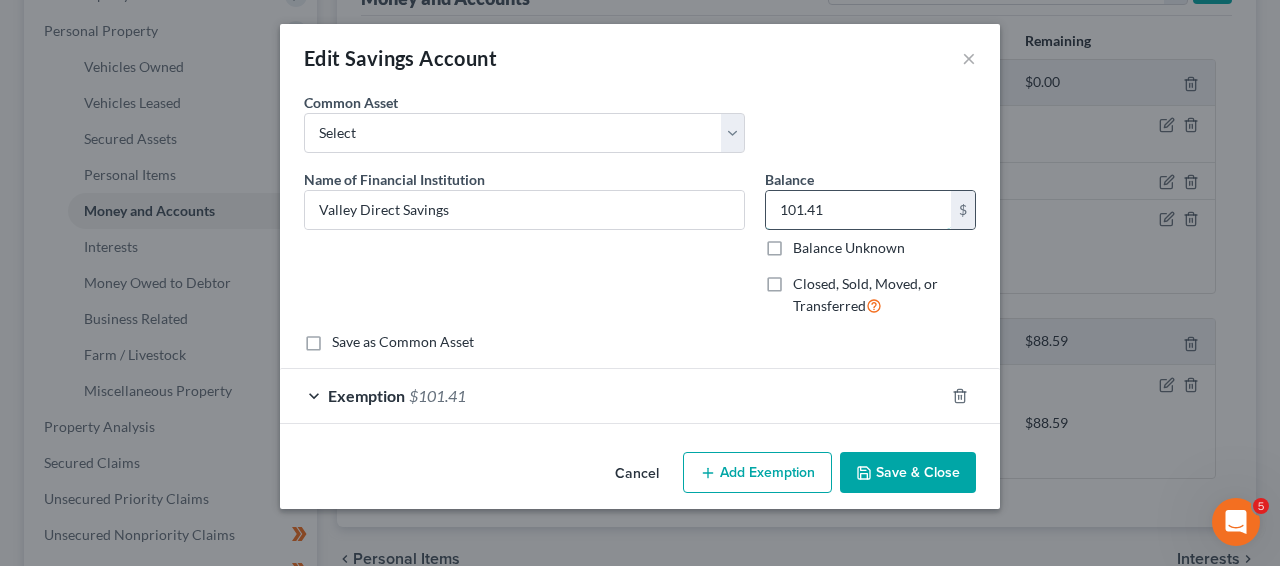 click on "101.41" at bounding box center [858, 210] 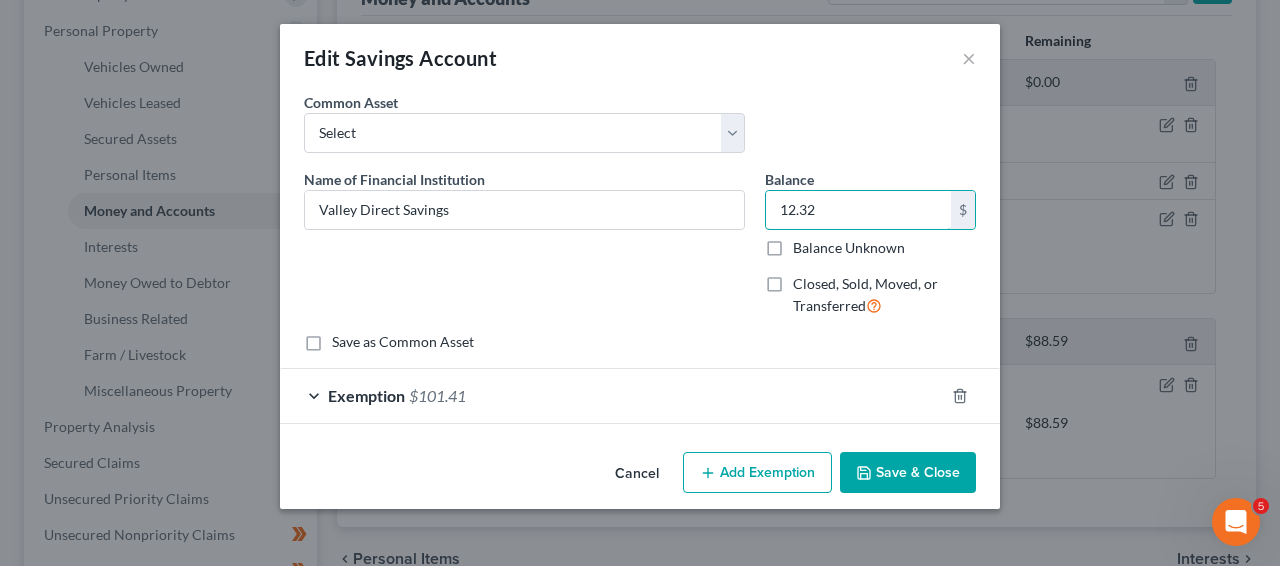 type on "12.32" 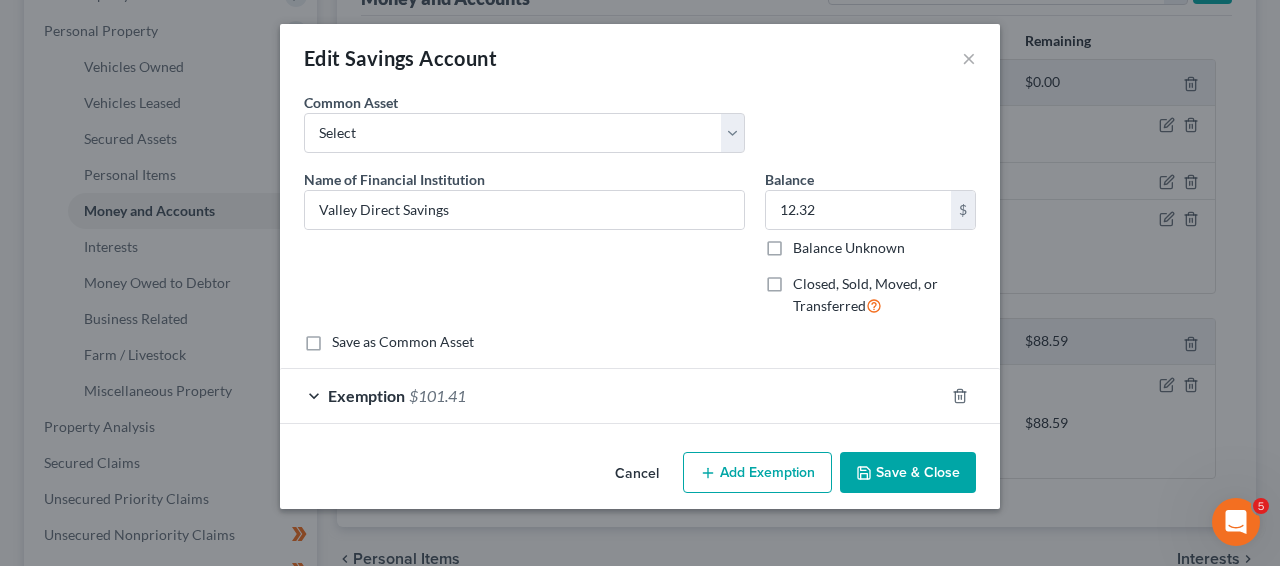 click on "Exemption $101.41" at bounding box center (612, 395) 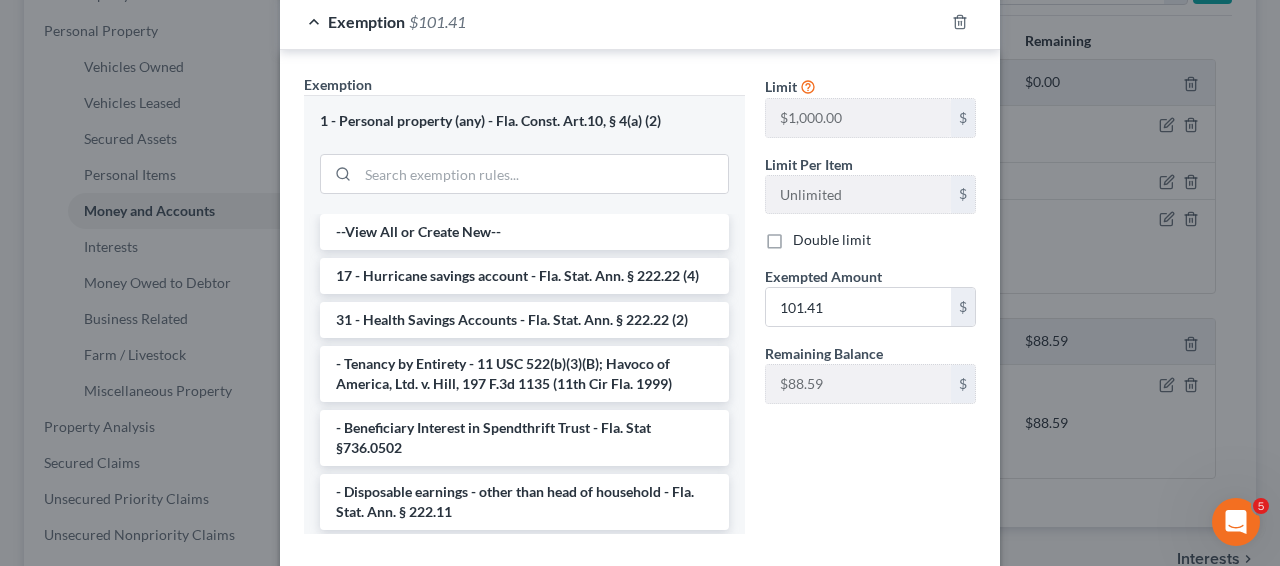 scroll, scrollTop: 383, scrollLeft: 0, axis: vertical 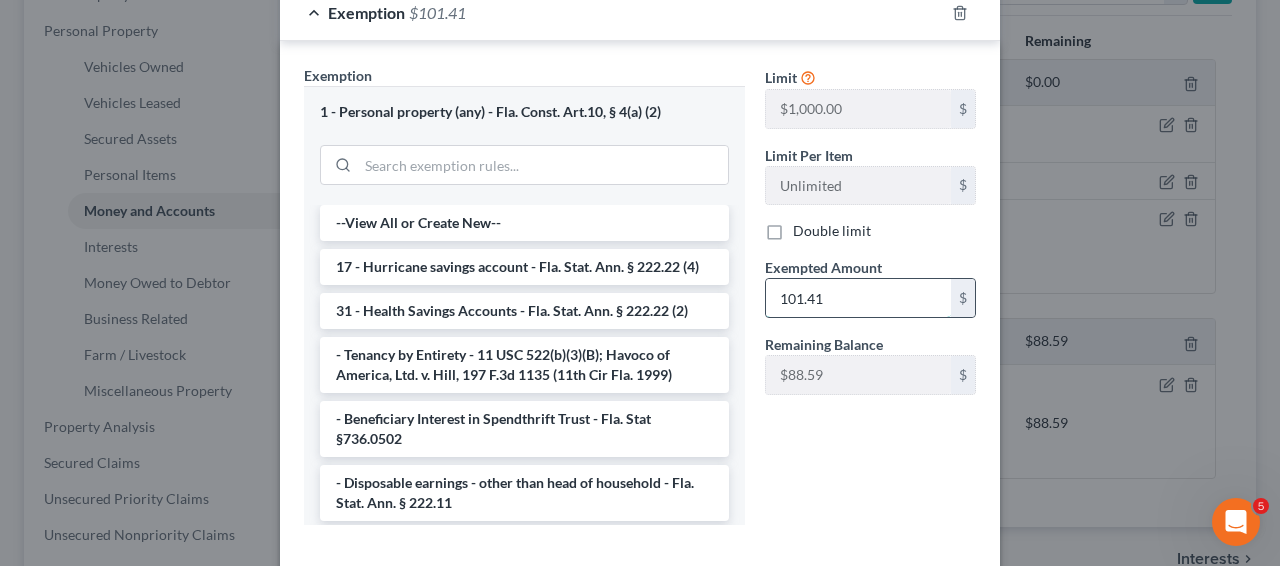 click on "101.41" at bounding box center [858, 298] 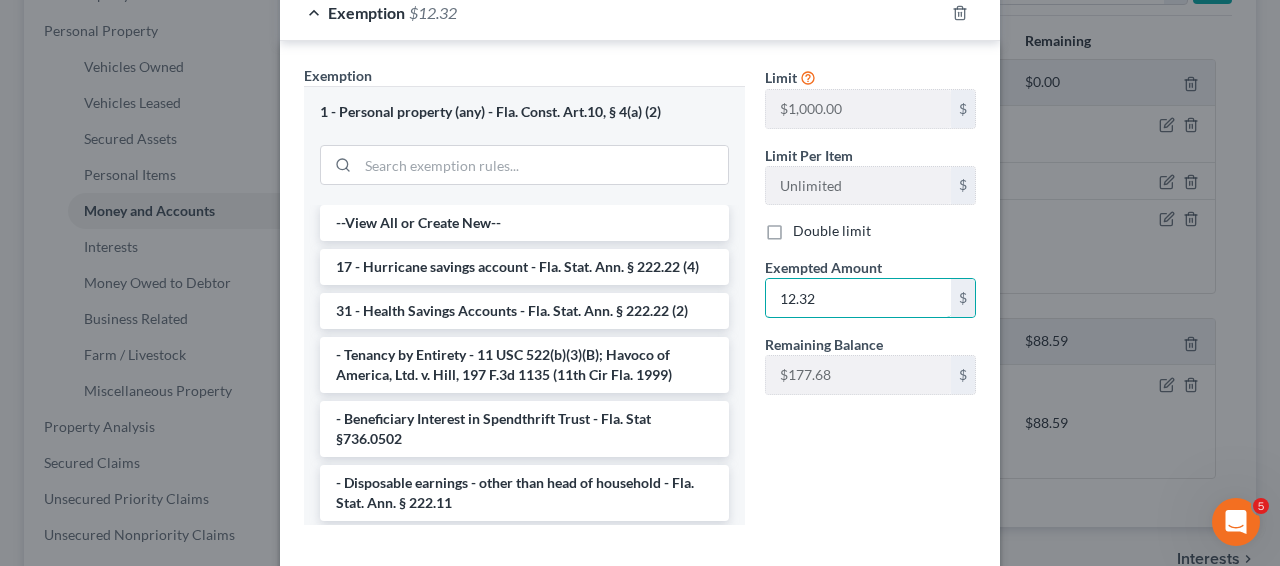 type on "12.32" 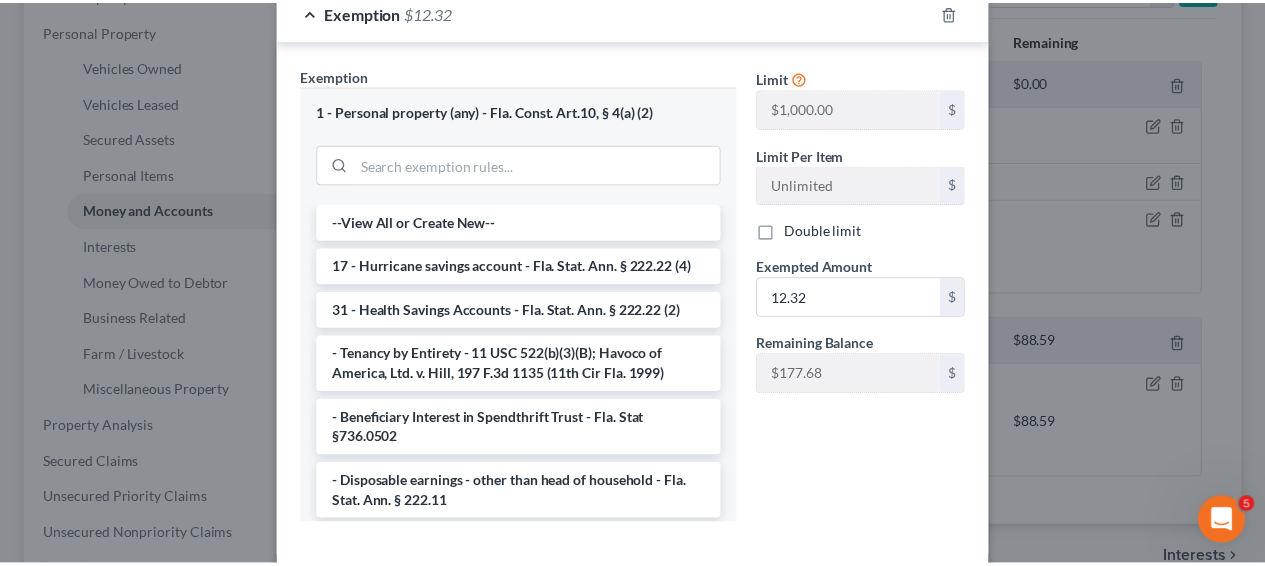 scroll, scrollTop: 485, scrollLeft: 0, axis: vertical 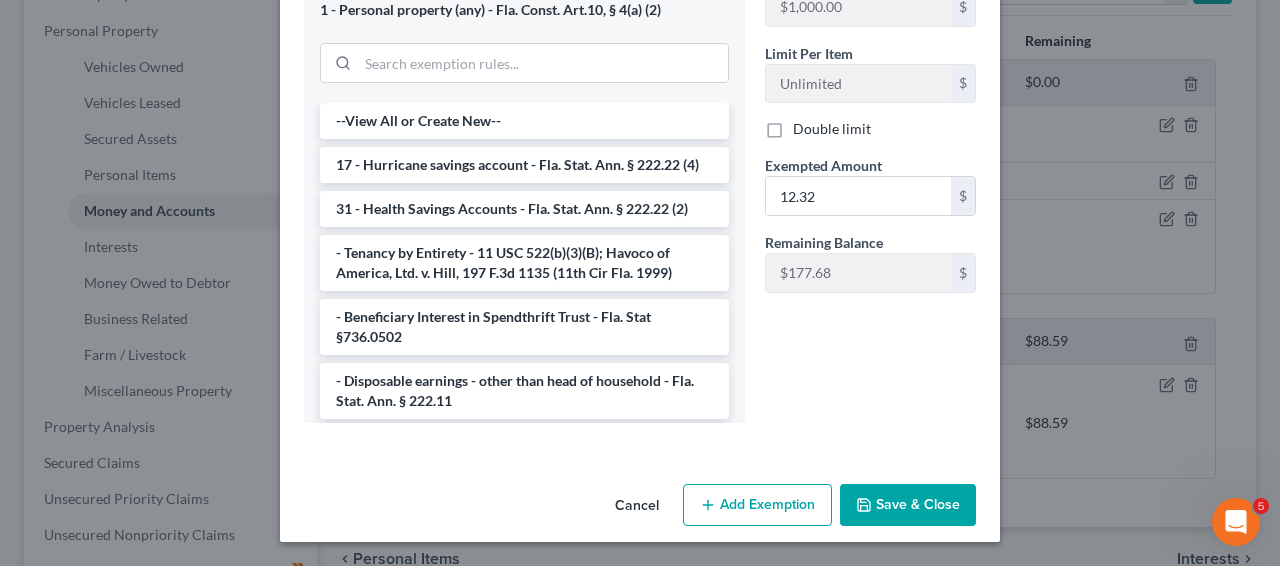 click on "Save & Close" at bounding box center [908, 505] 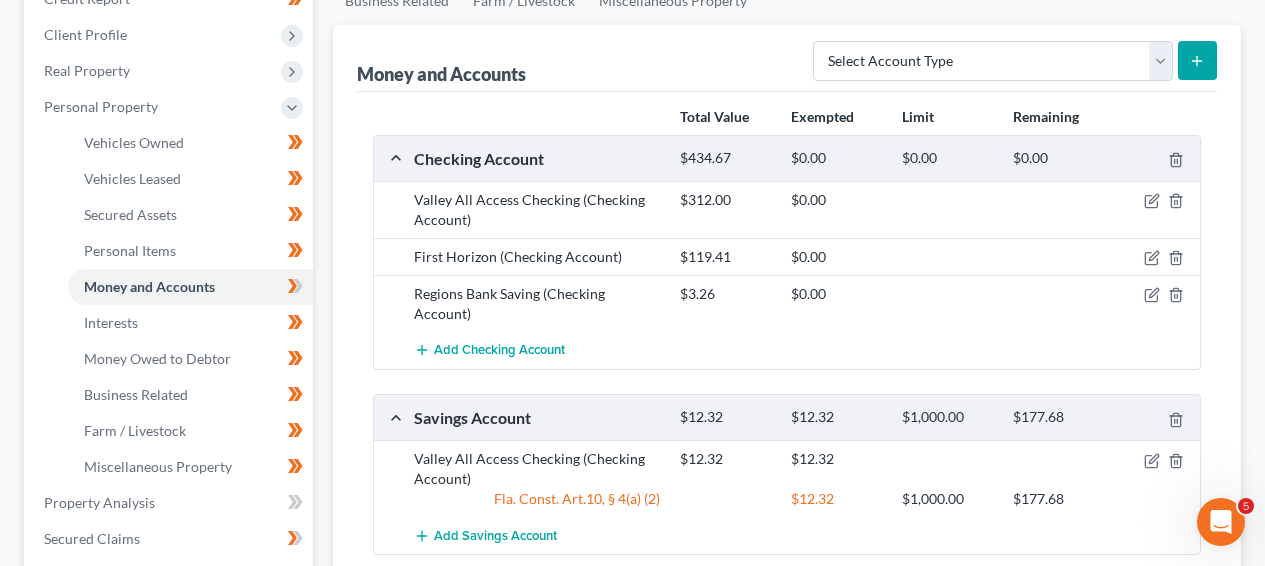 scroll, scrollTop: 291, scrollLeft: 0, axis: vertical 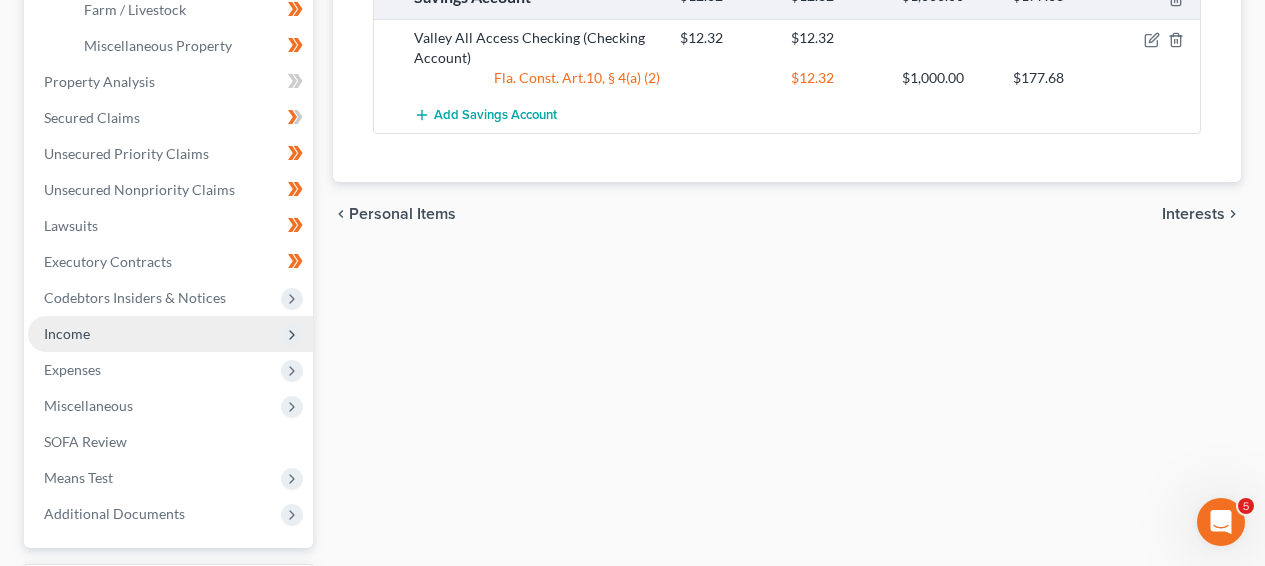 click on "Income" at bounding box center [170, 334] 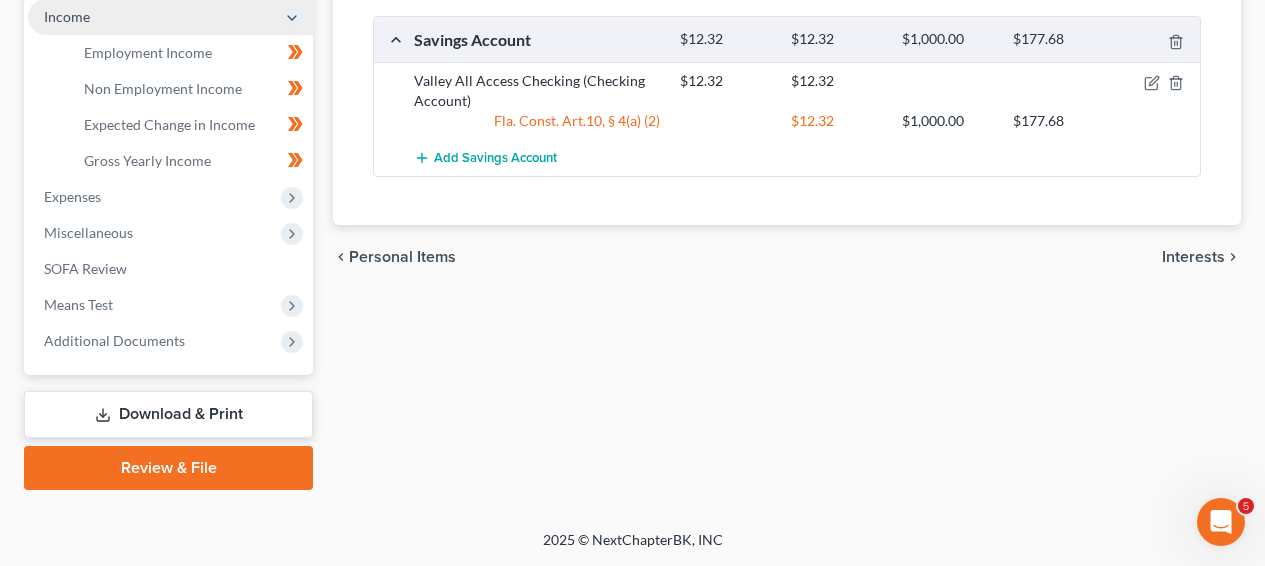 scroll, scrollTop: 675, scrollLeft: 0, axis: vertical 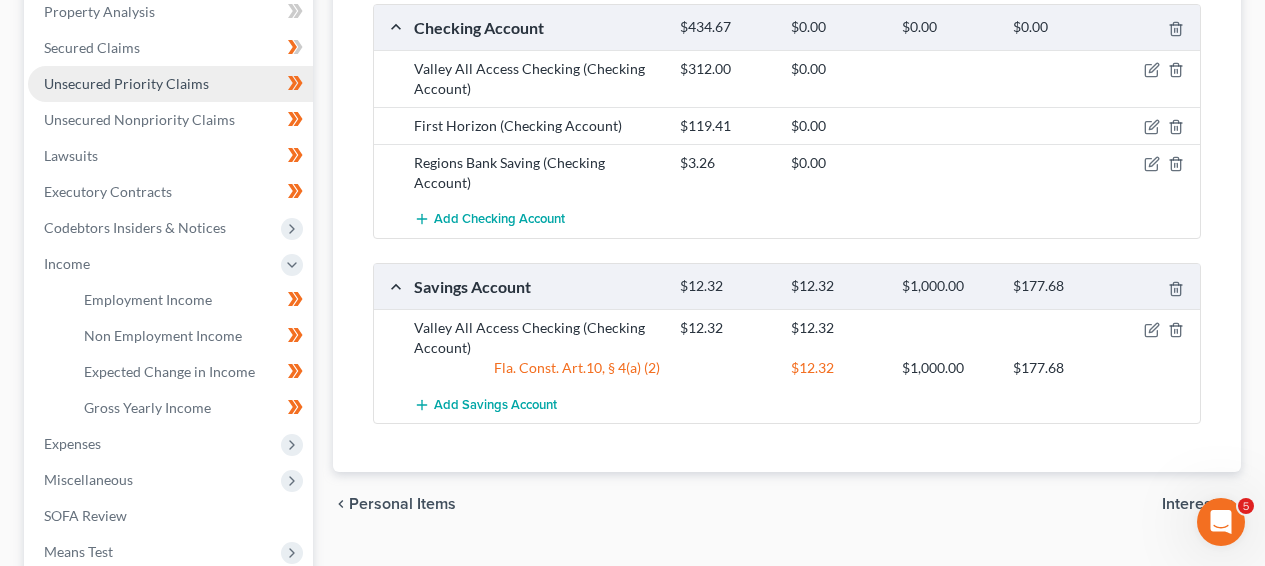click on "Unsecured Priority Claims" at bounding box center (170, 84) 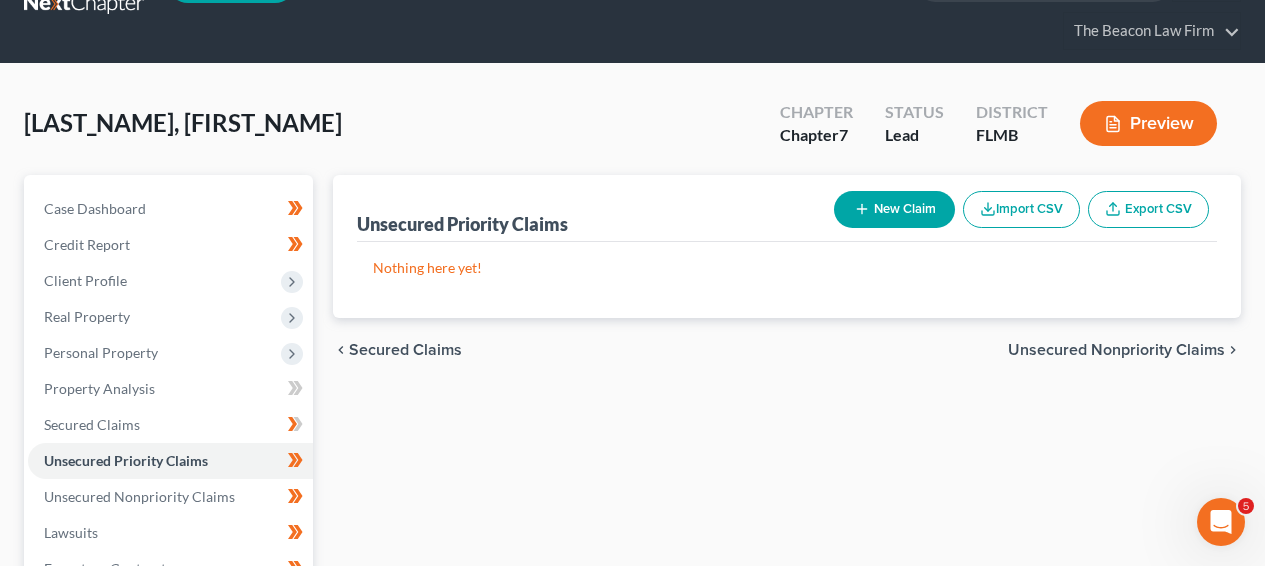 scroll, scrollTop: 0, scrollLeft: 0, axis: both 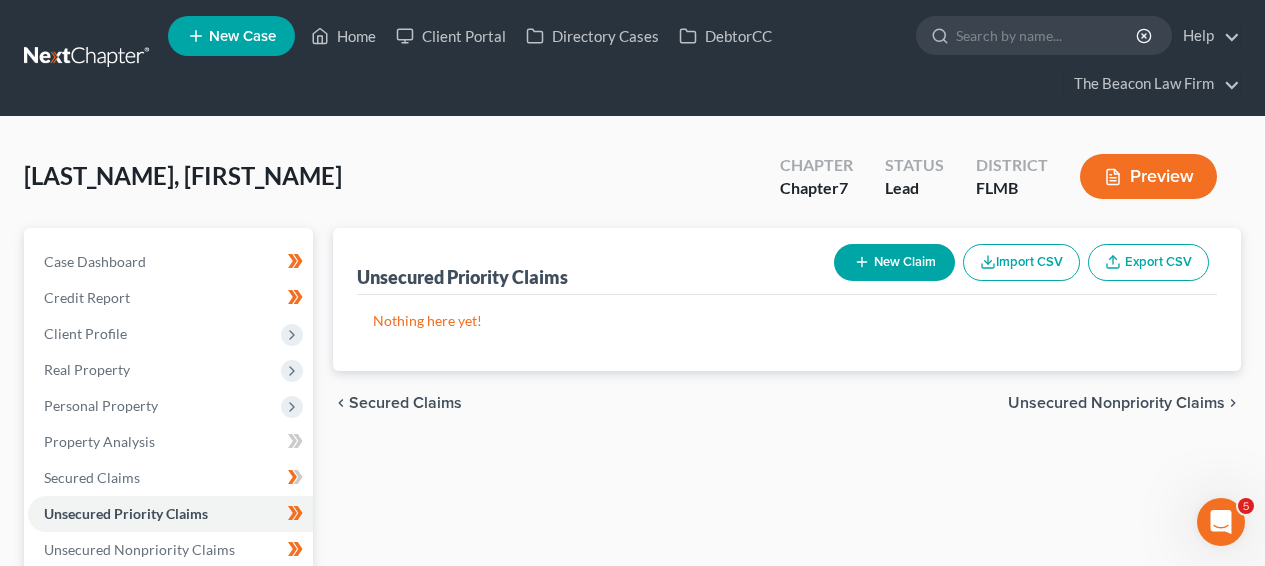 click on "chevron_left
Secured Claims
Unsecured Nonpriority Claims
chevron_right" at bounding box center [787, 403] 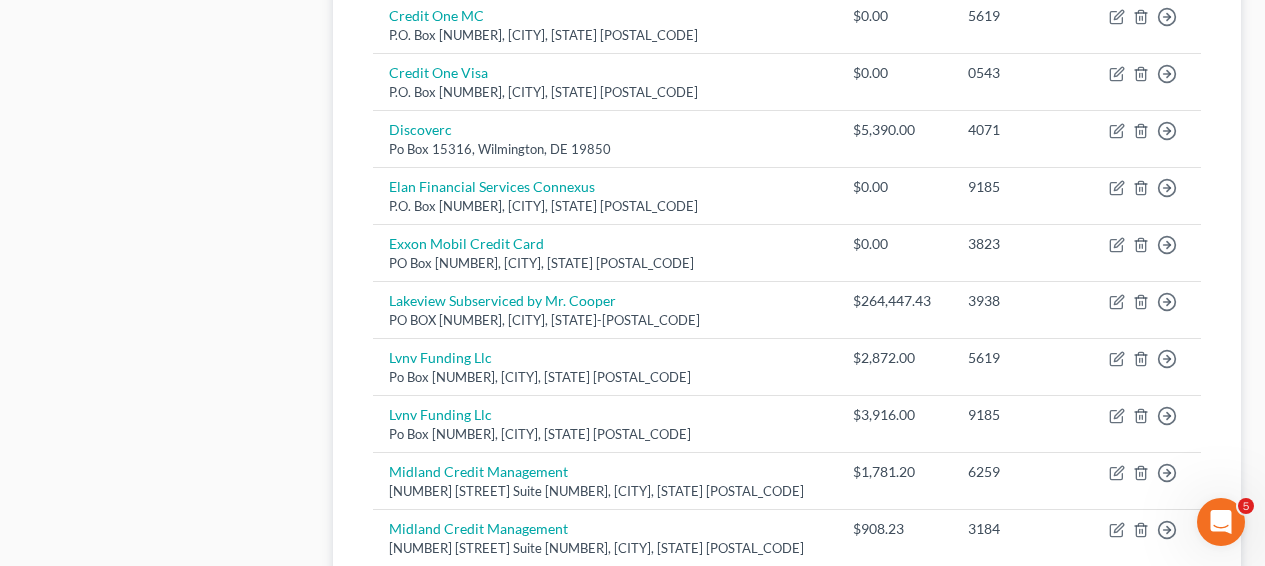 scroll, scrollTop: 840, scrollLeft: 0, axis: vertical 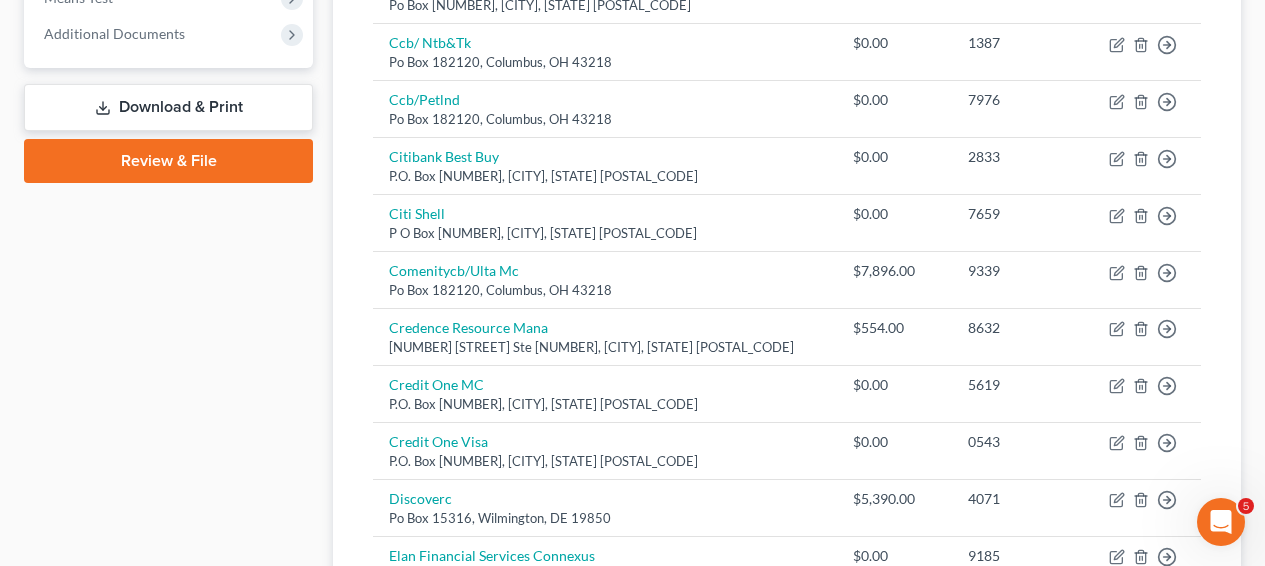 type 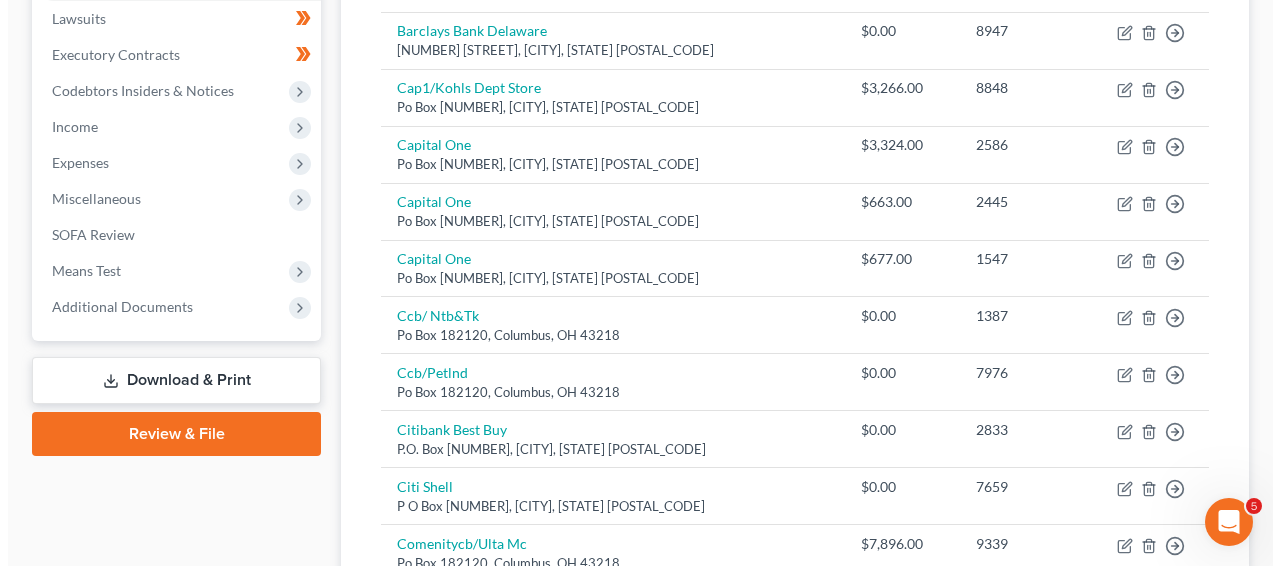 scroll, scrollTop: 561, scrollLeft: 0, axis: vertical 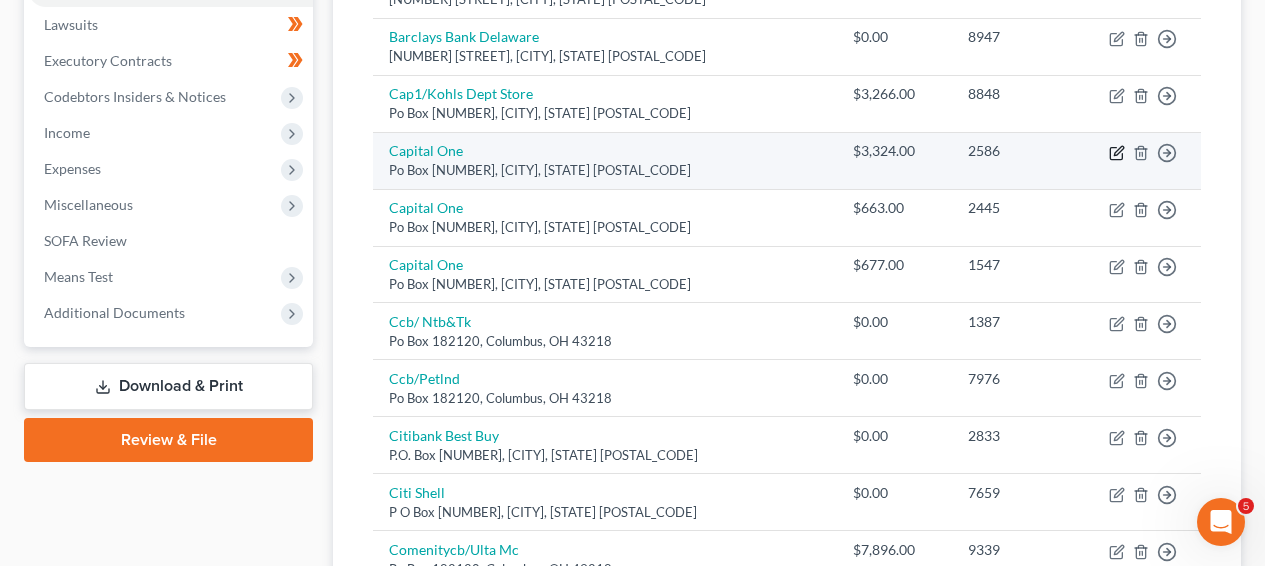 click 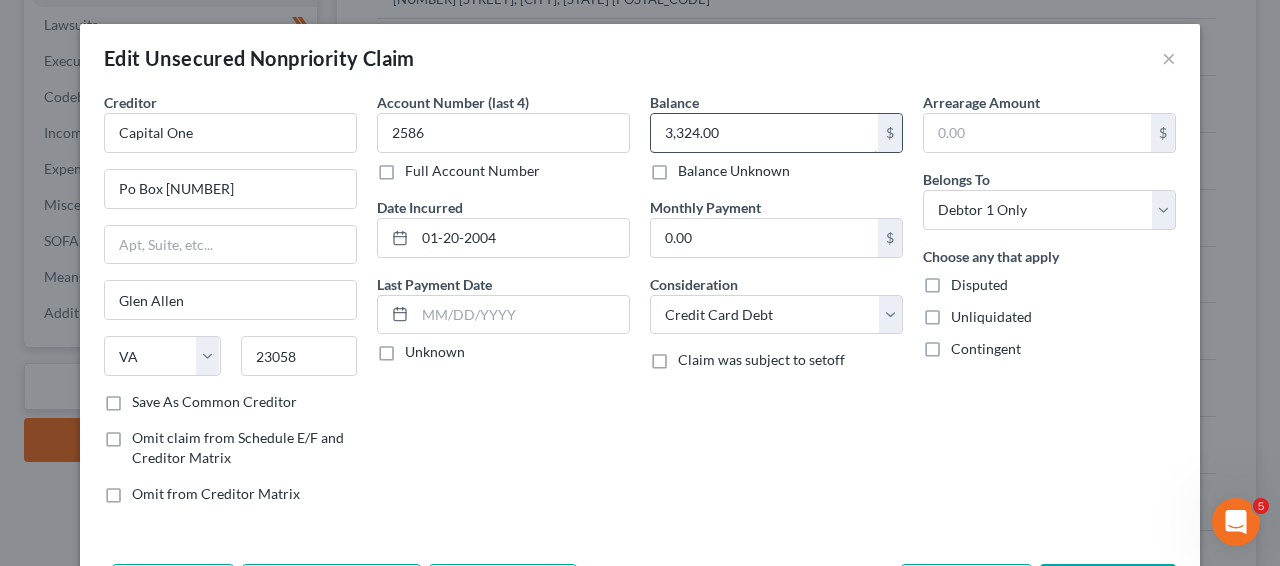 click on "3,324.00" at bounding box center [764, 133] 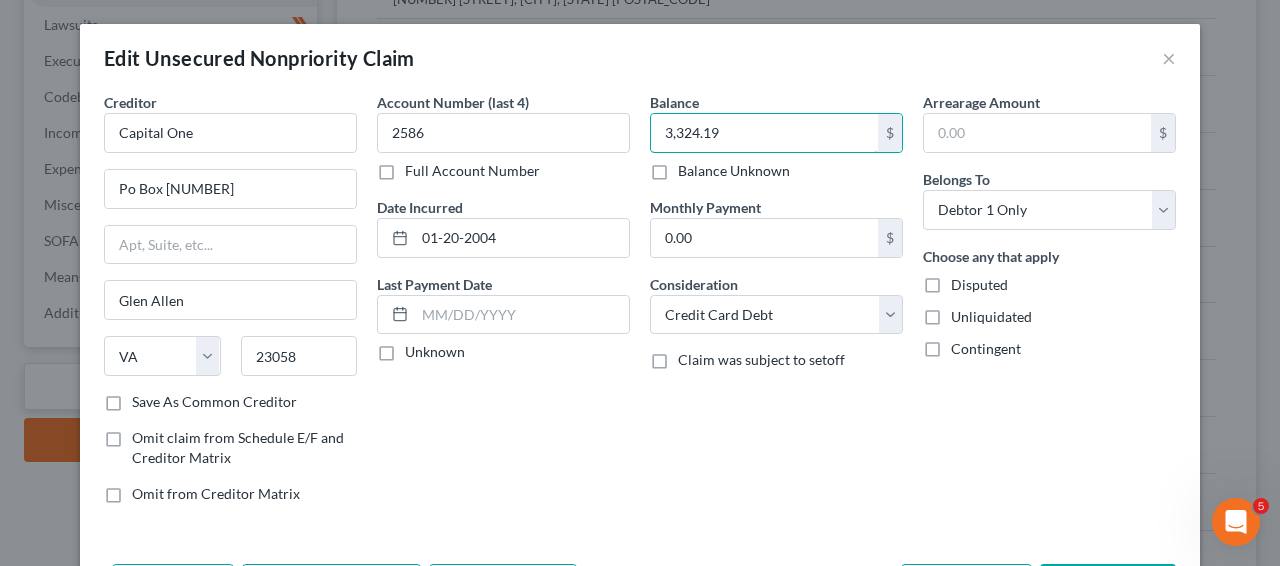 type on "3,324.19" 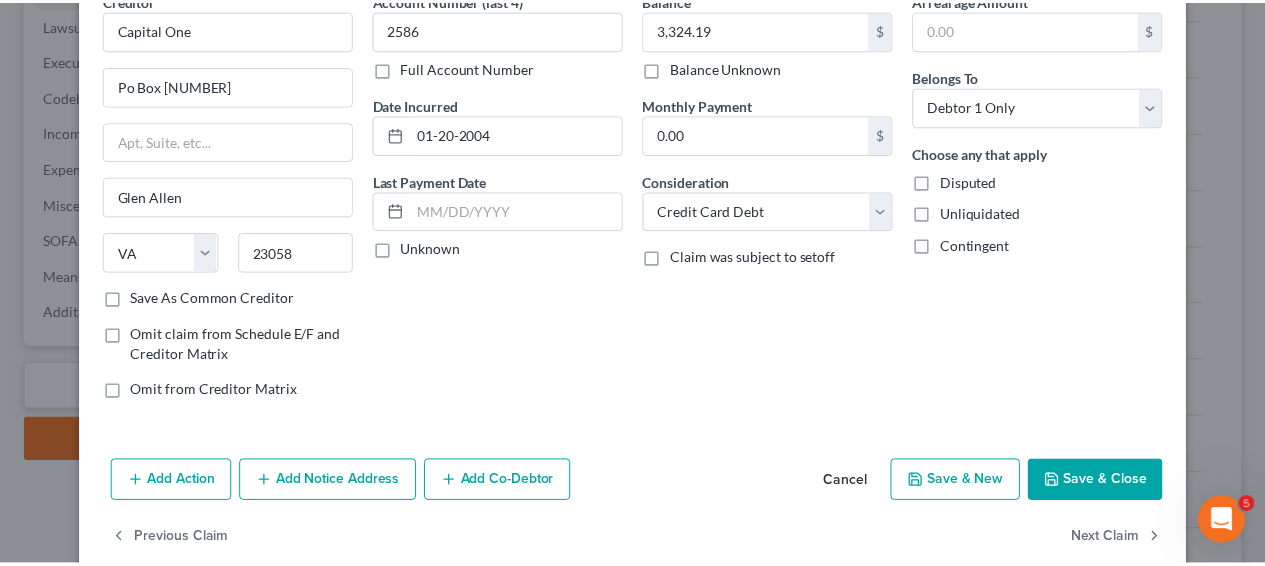 scroll, scrollTop: 137, scrollLeft: 0, axis: vertical 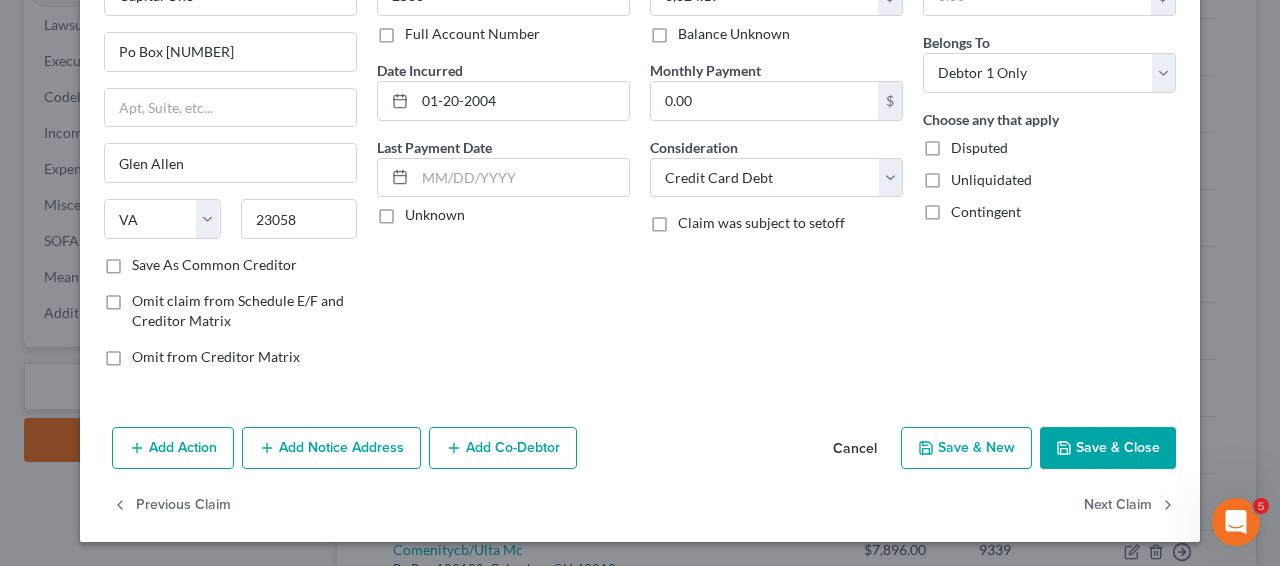 click on "Save & Close" at bounding box center [1108, 448] 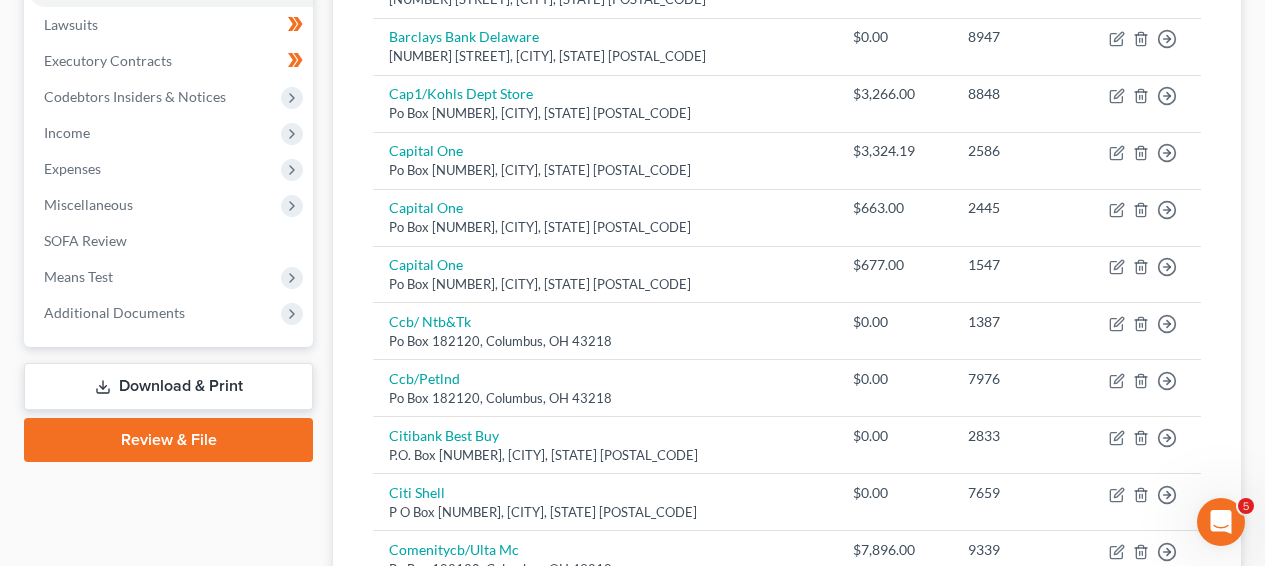 scroll, scrollTop: 15, scrollLeft: 0, axis: vertical 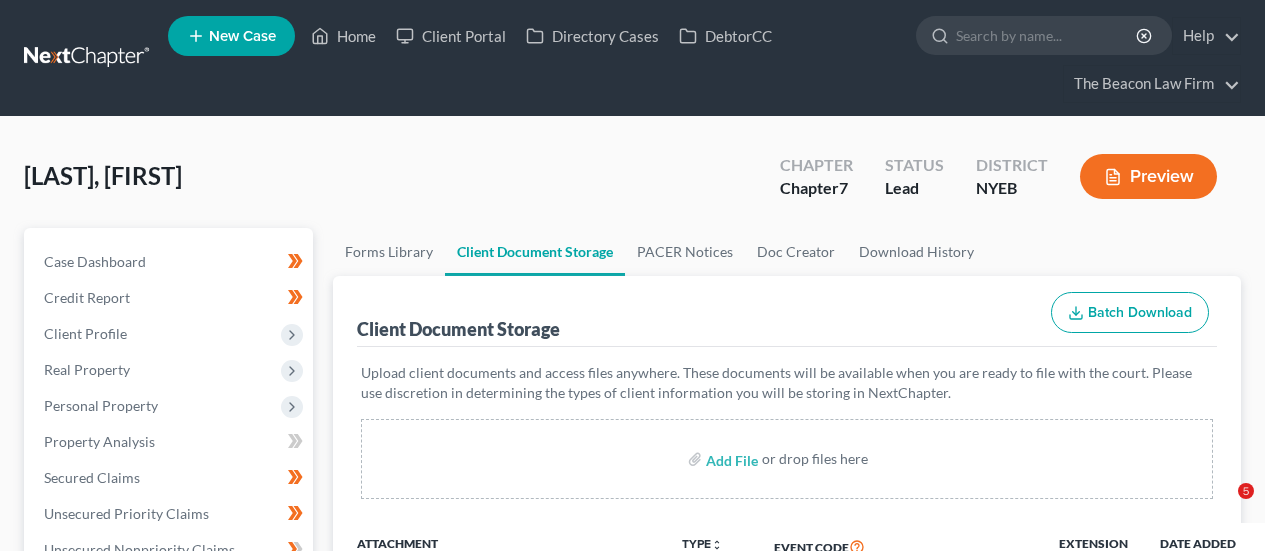 select on "0" 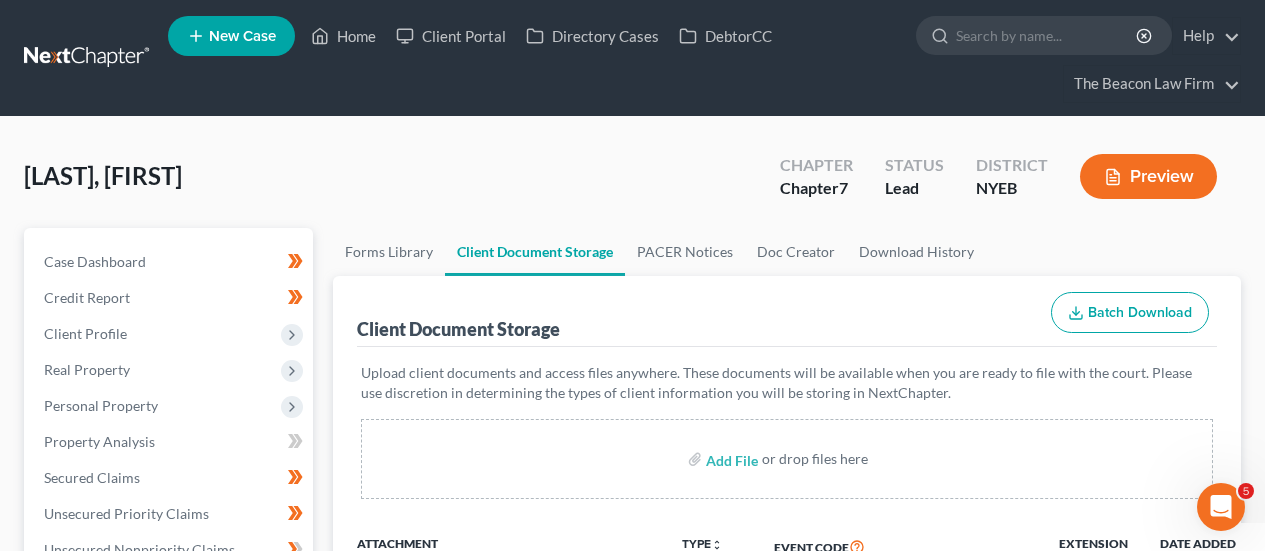 scroll, scrollTop: 0, scrollLeft: 0, axis: both 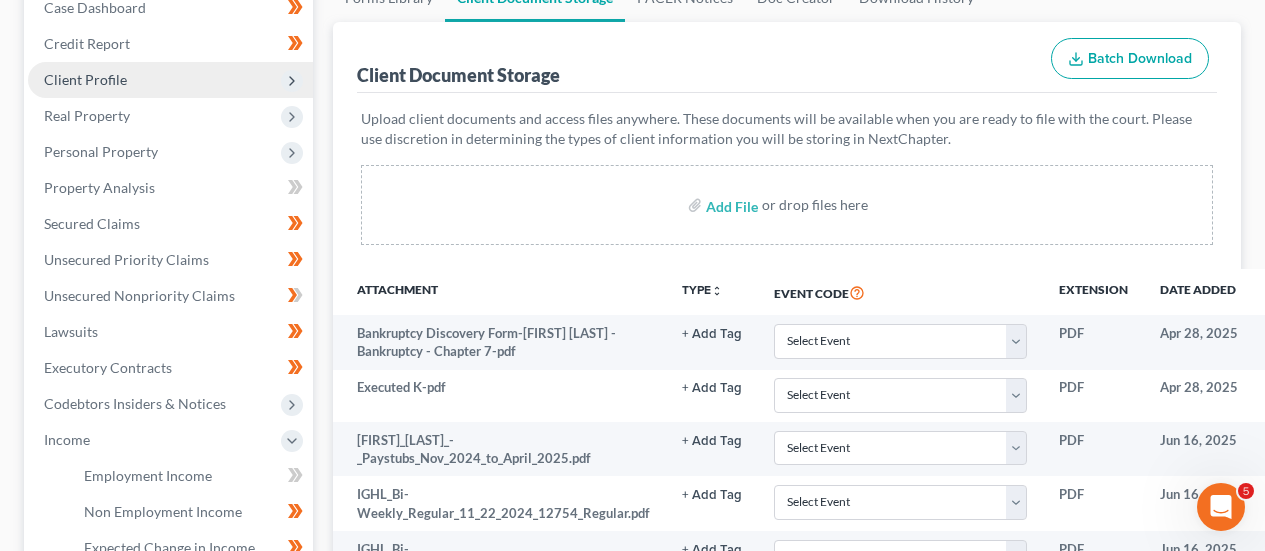 click on "Client Profile" at bounding box center (170, 80) 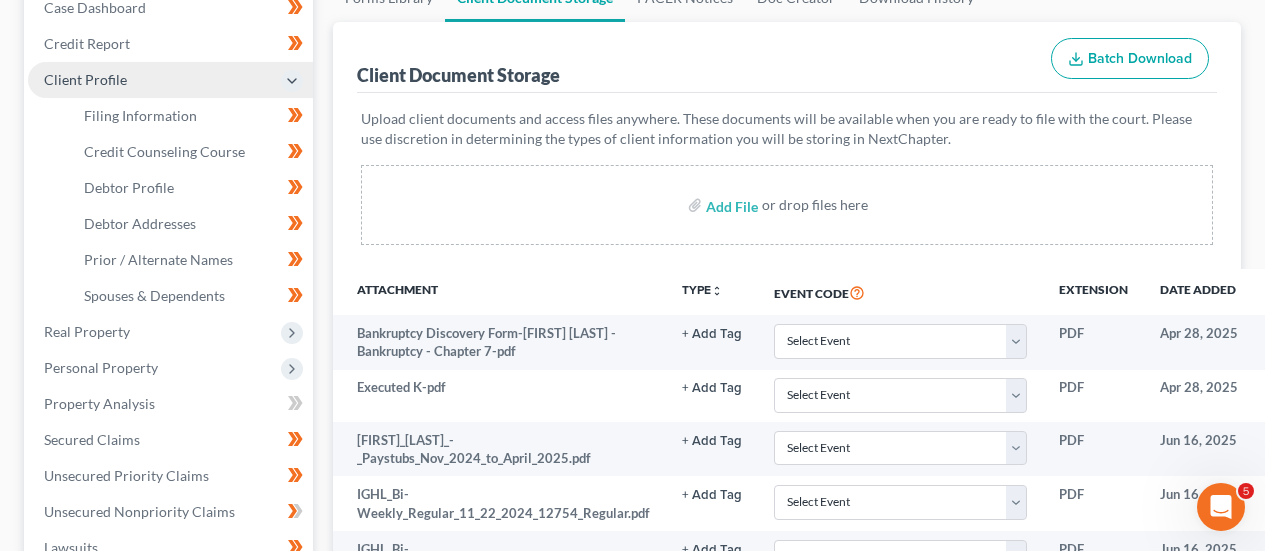 click on "Client Profile" at bounding box center [170, 80] 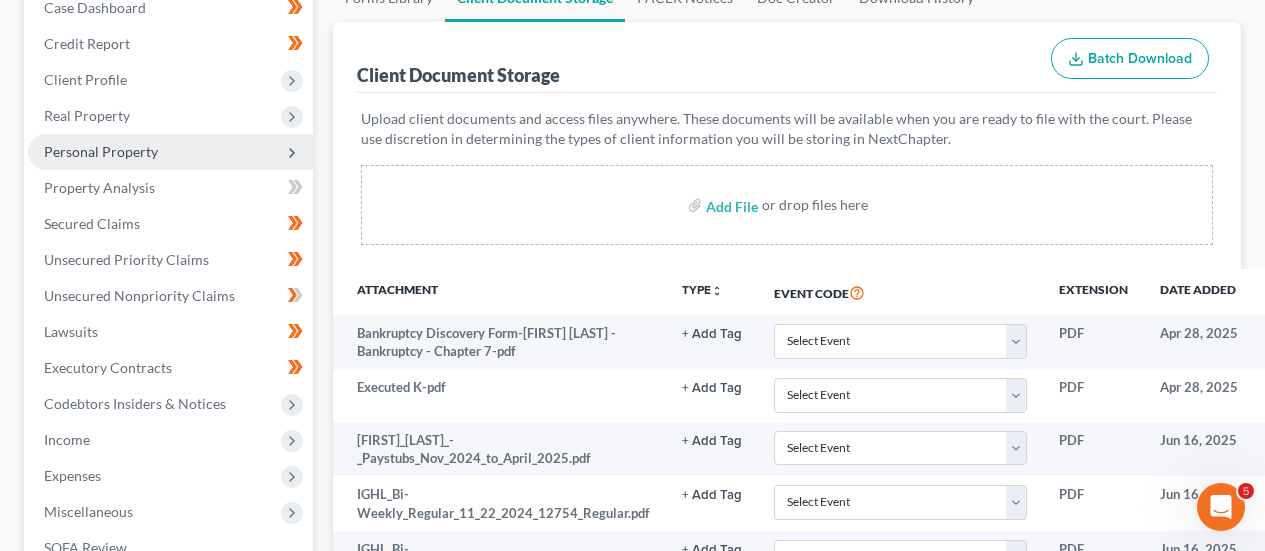 click on "Personal Property" at bounding box center (170, 152) 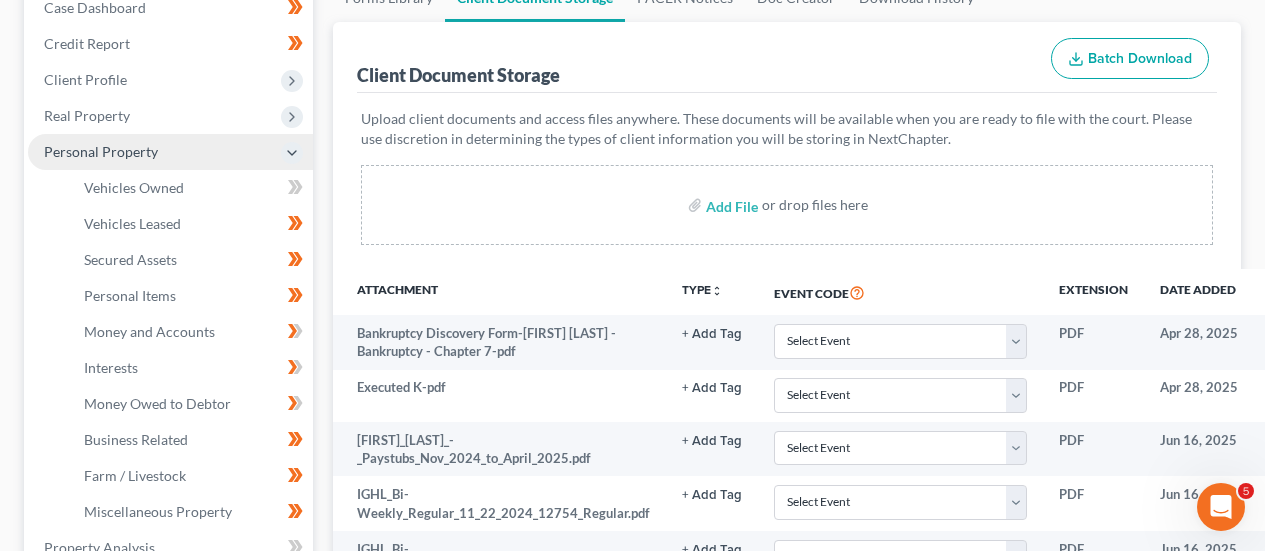 click on "Personal Property" at bounding box center [170, 152] 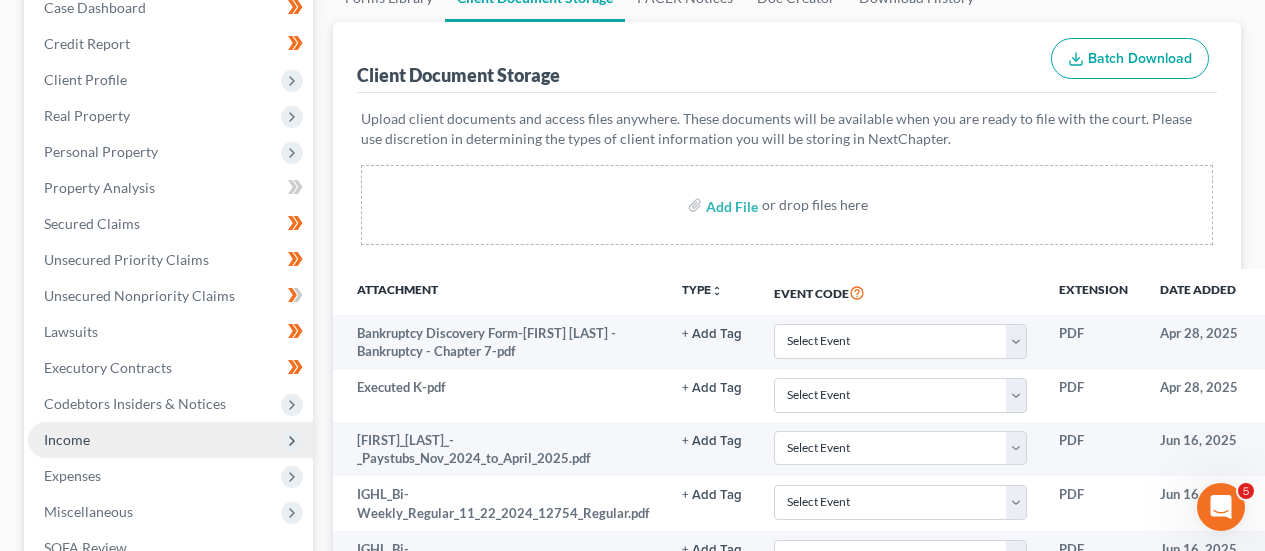 click on "Income" at bounding box center [170, 440] 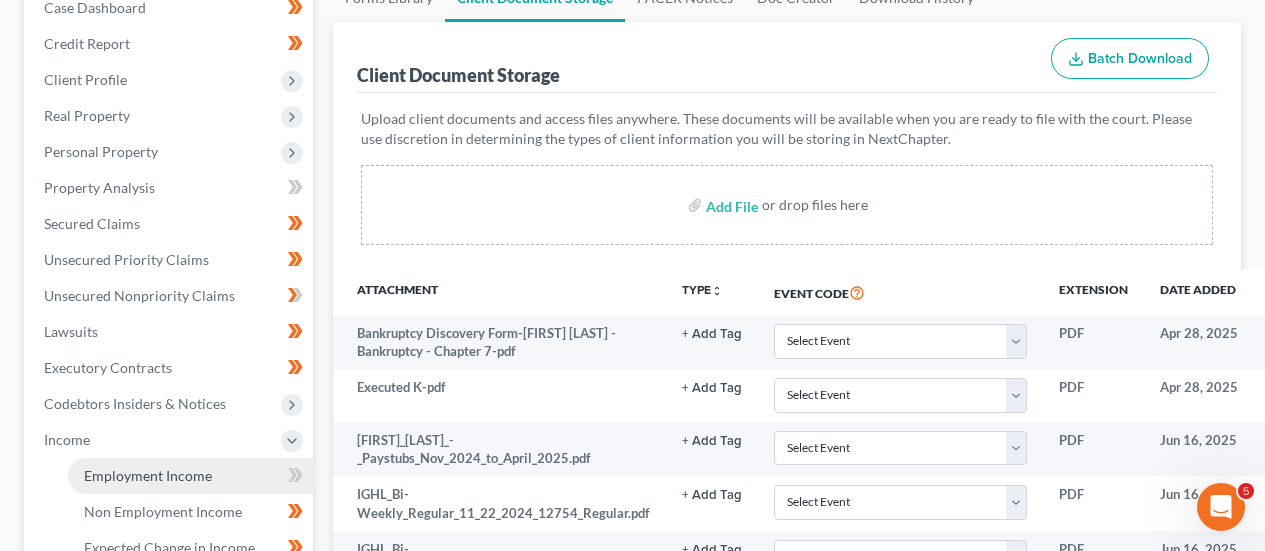 click on "Employment Income" at bounding box center [190, 476] 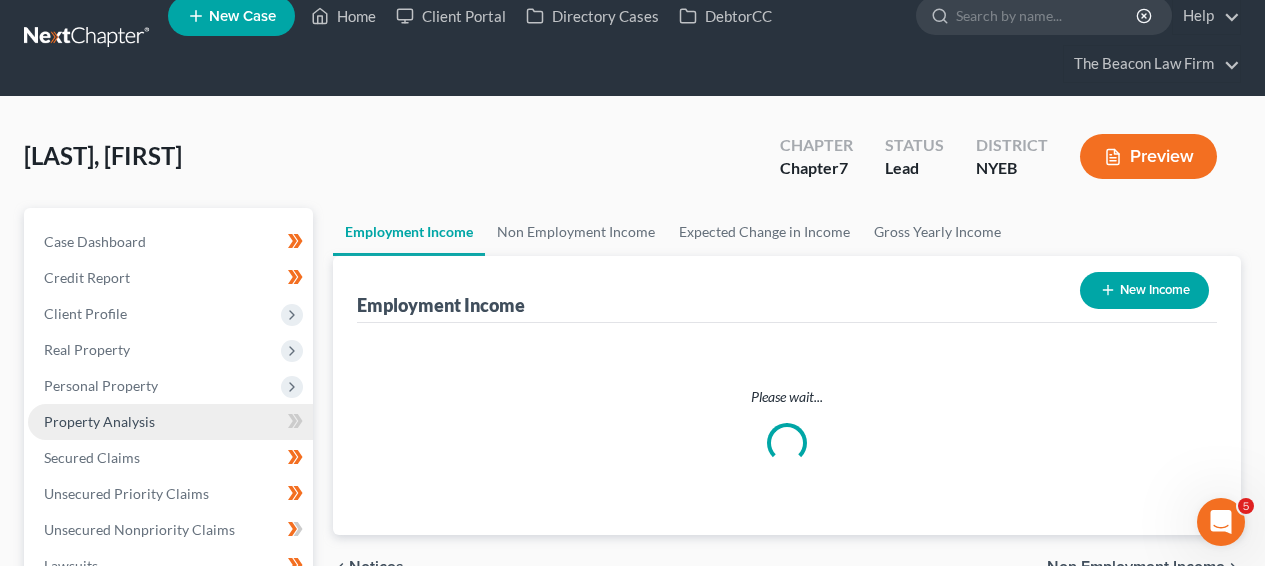 scroll, scrollTop: 0, scrollLeft: 0, axis: both 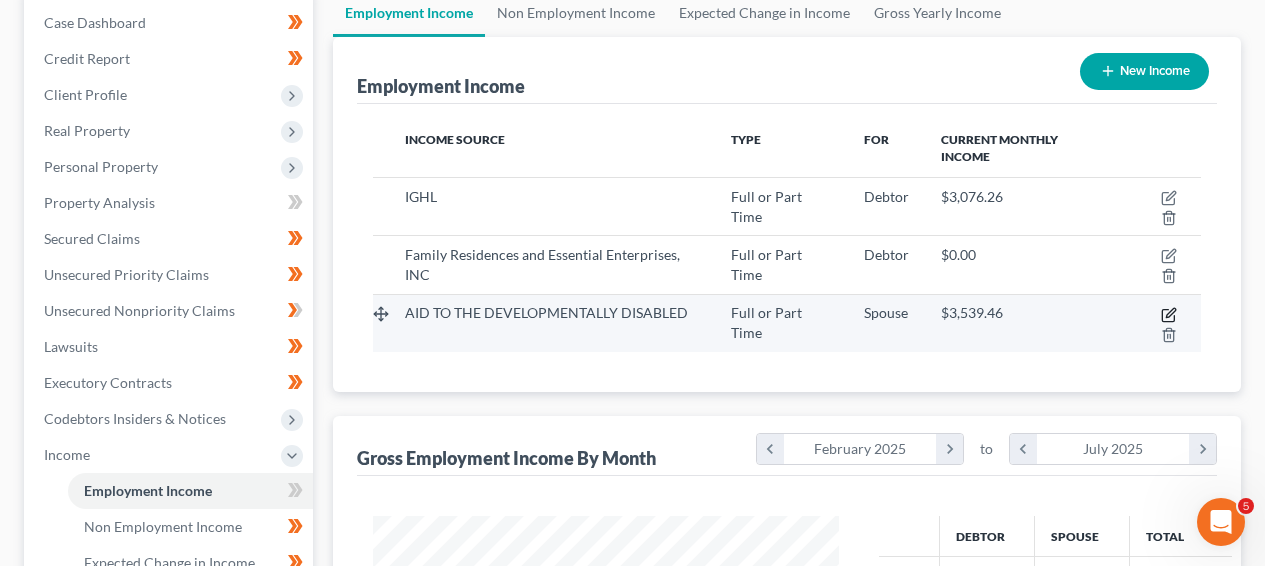 click 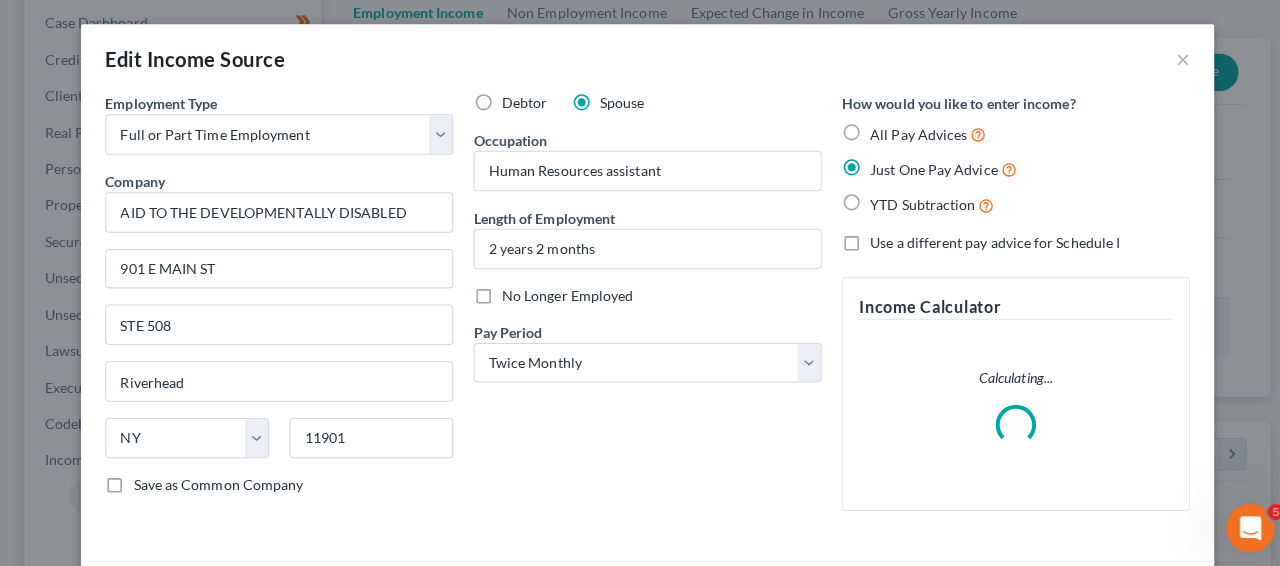 scroll, scrollTop: 999641, scrollLeft: 999487, axis: both 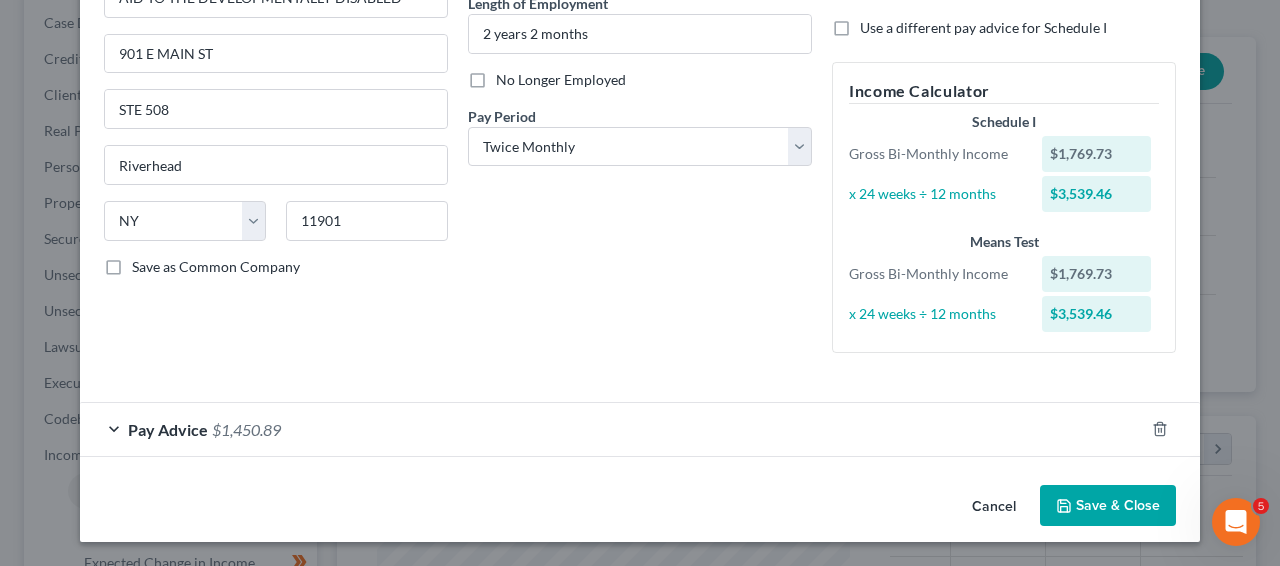 click on "Pay Advice $1,450.89" at bounding box center (612, 429) 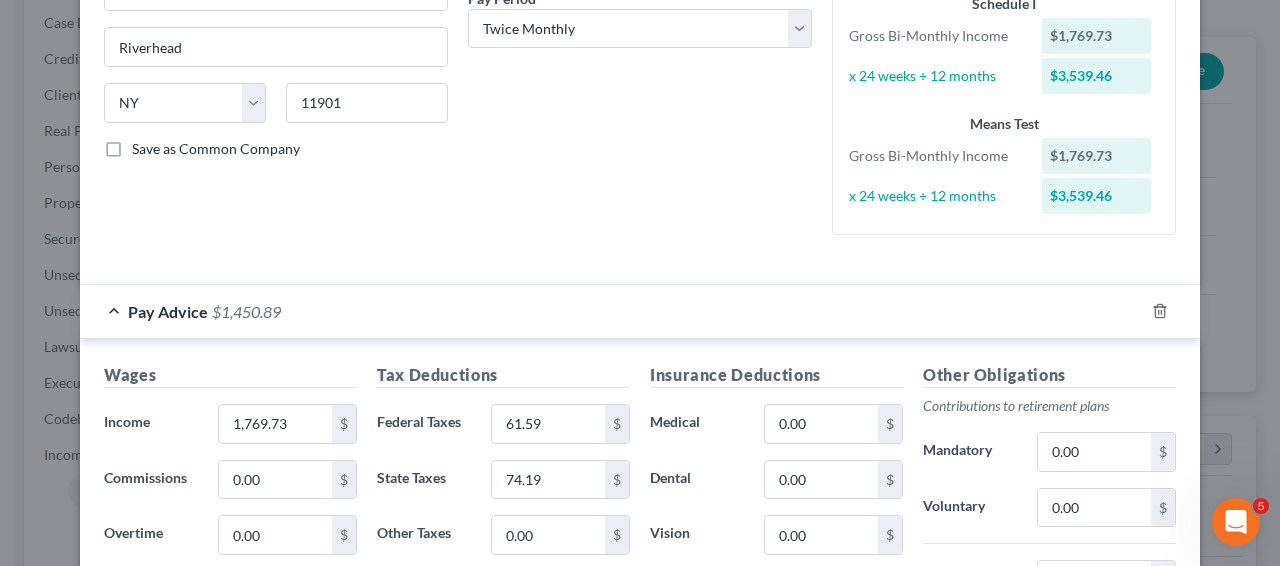 scroll, scrollTop: 333, scrollLeft: 0, axis: vertical 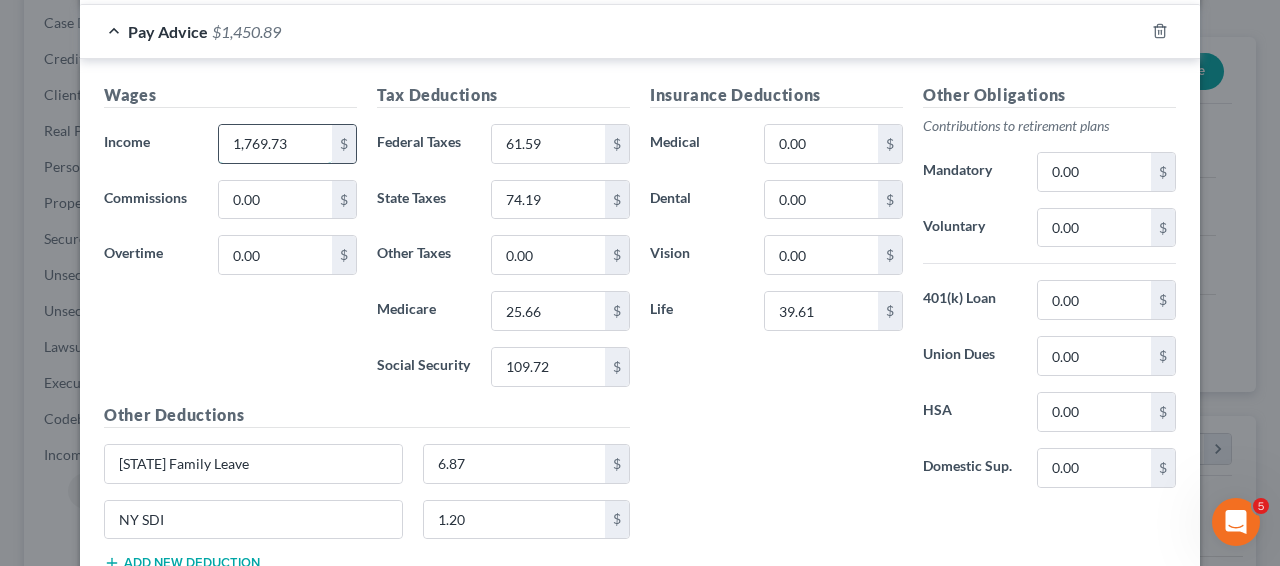 click on "1,769.73" at bounding box center [275, 144] 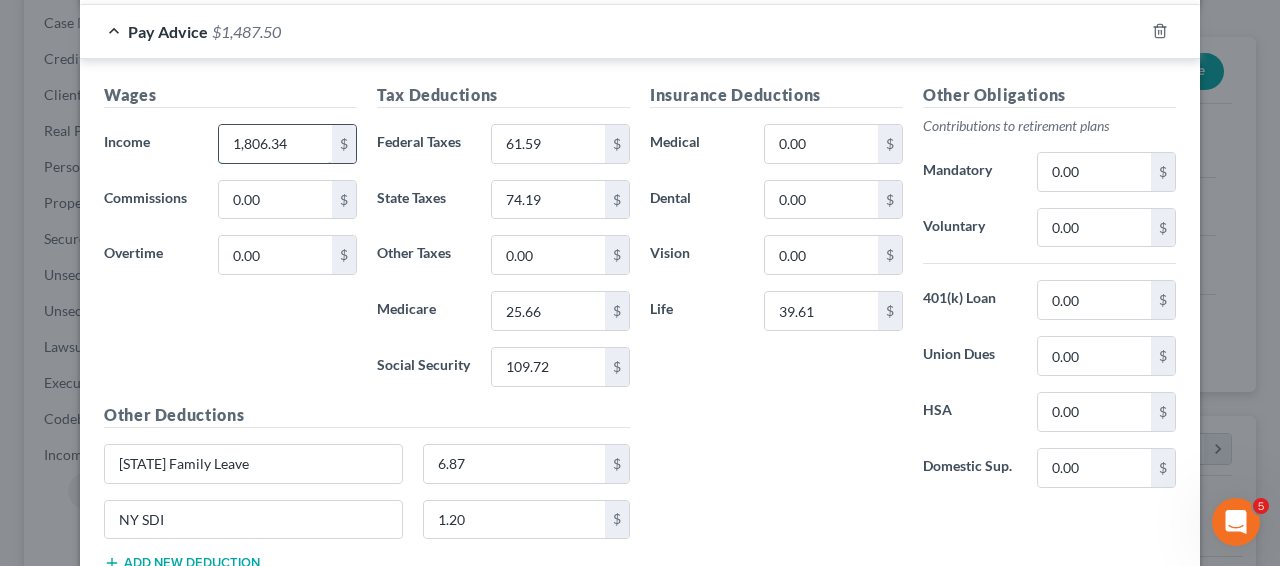 type on "1,806.34" 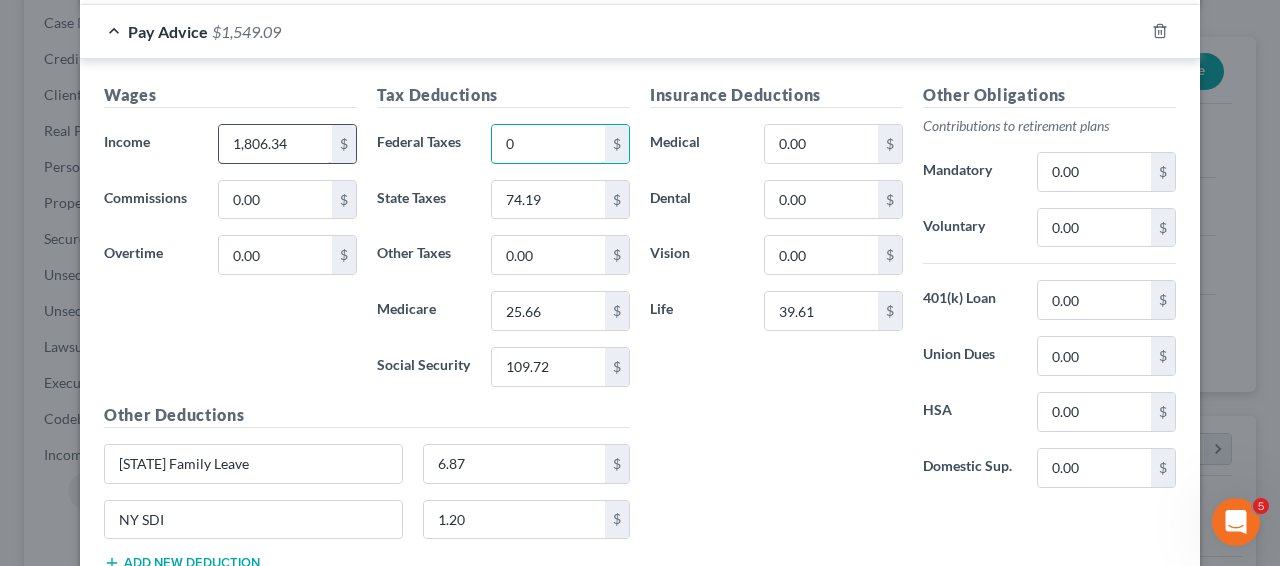 type on "0" 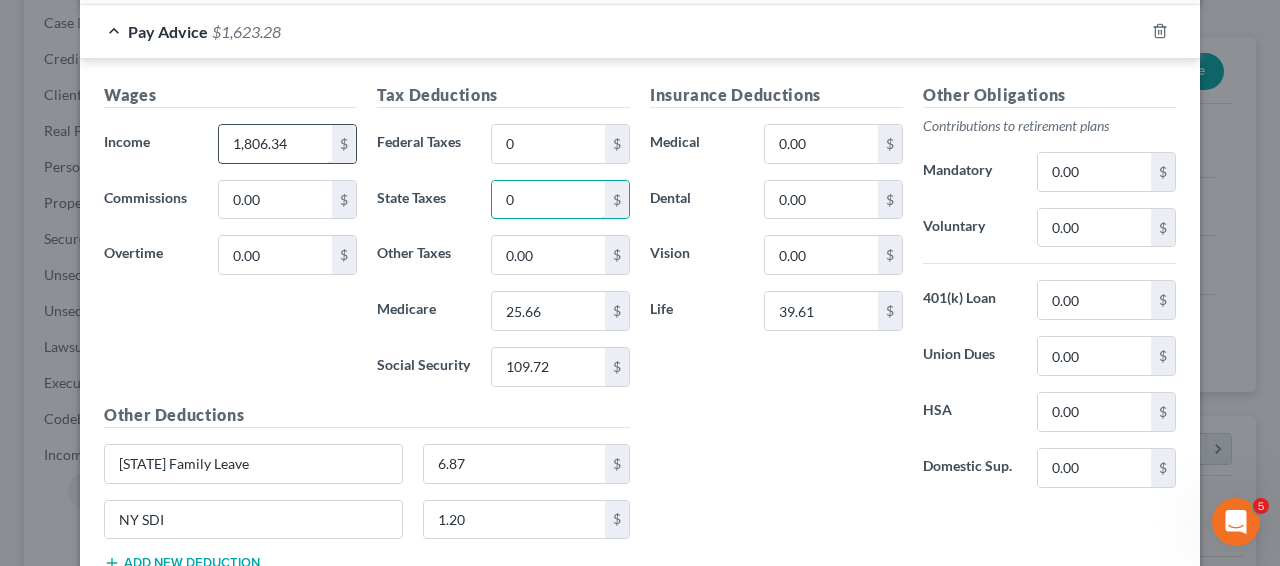 type on "0" 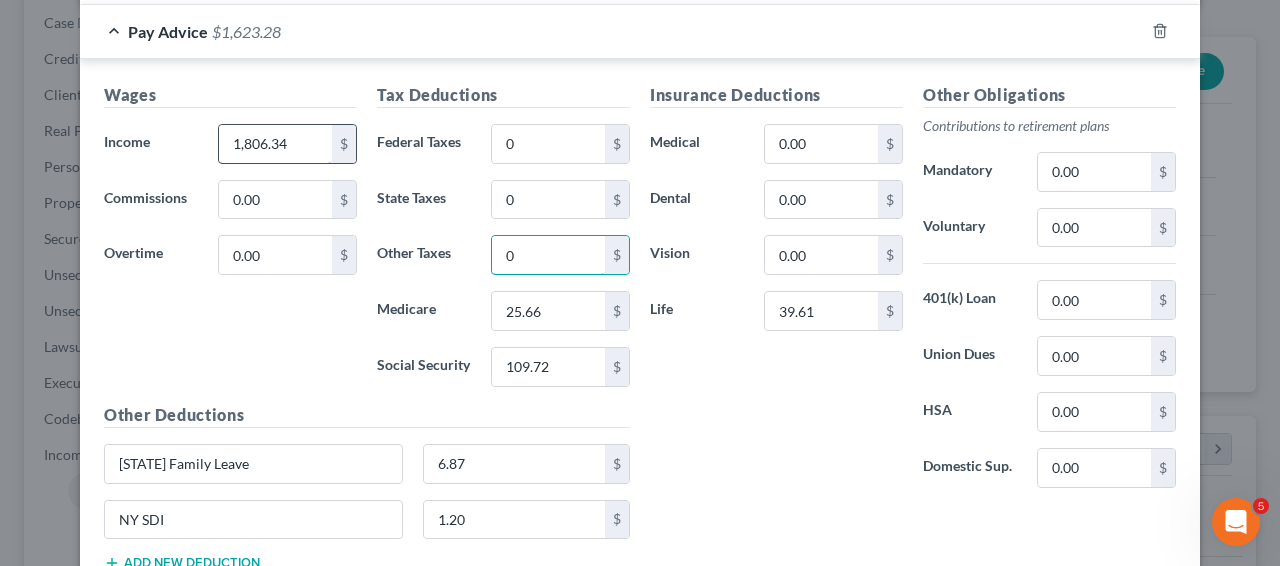 type on "0" 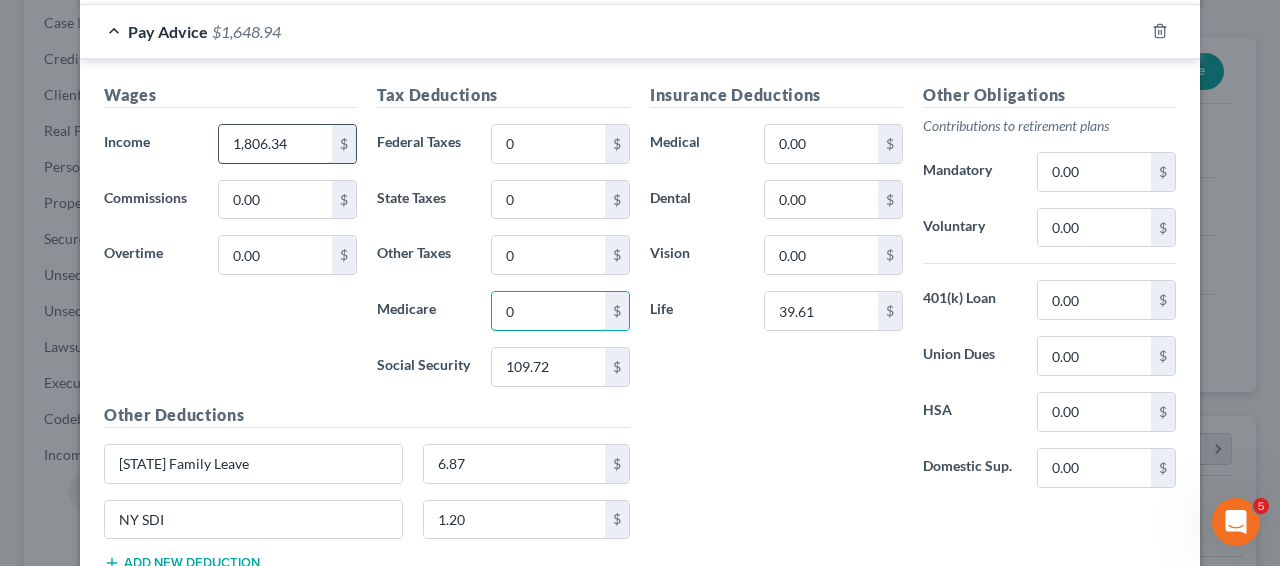 type on "0" 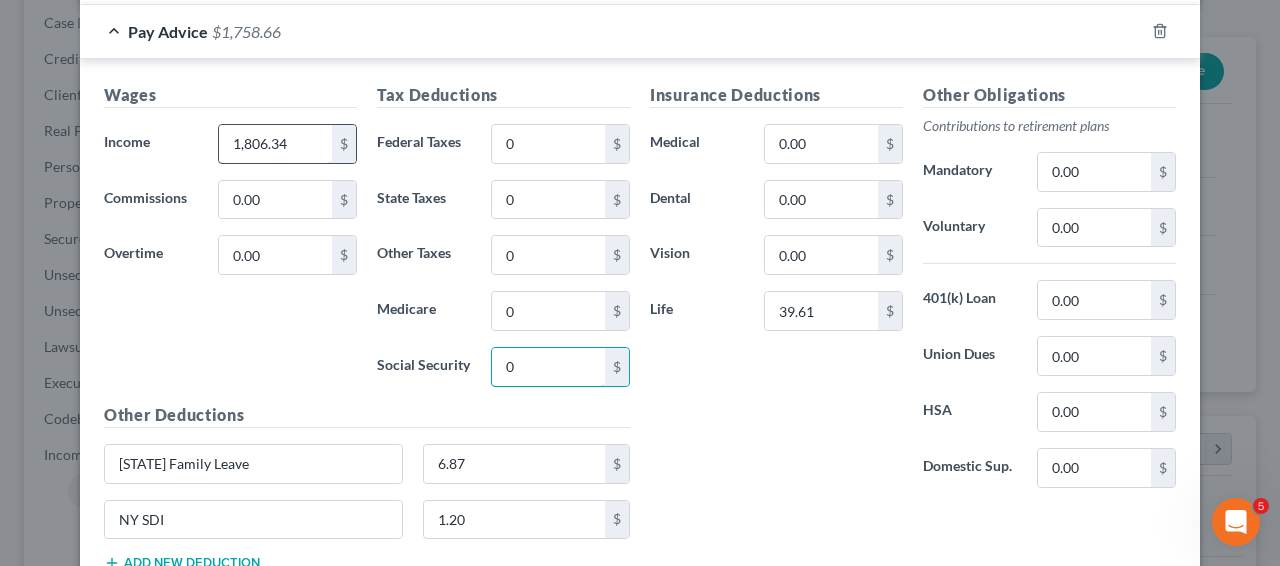 type on "0" 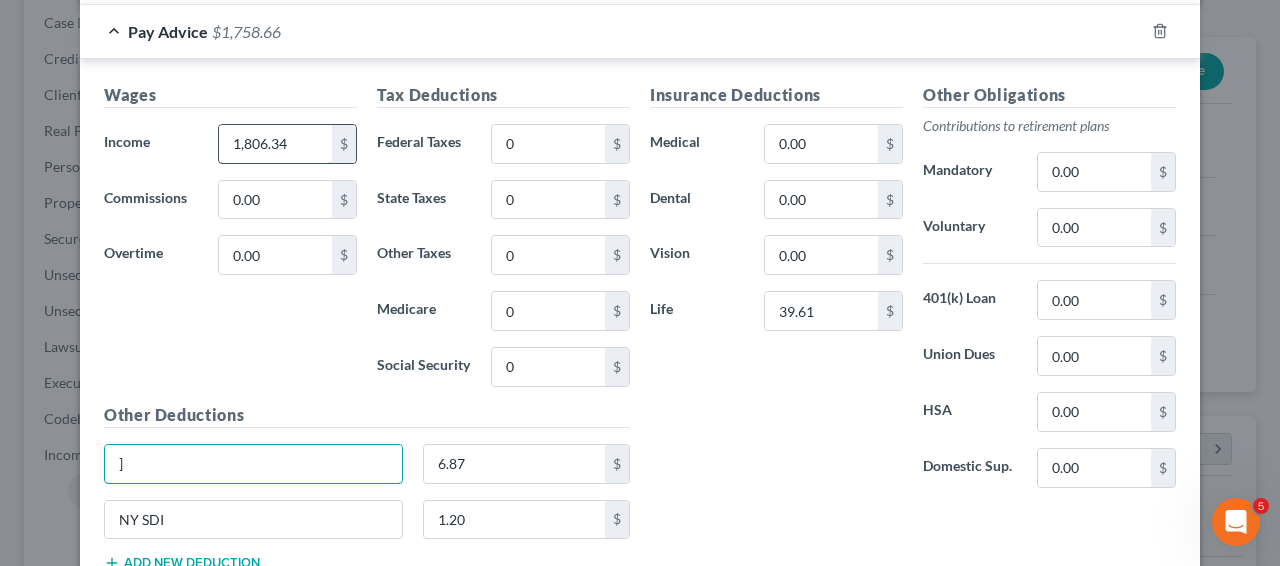 type on "]" 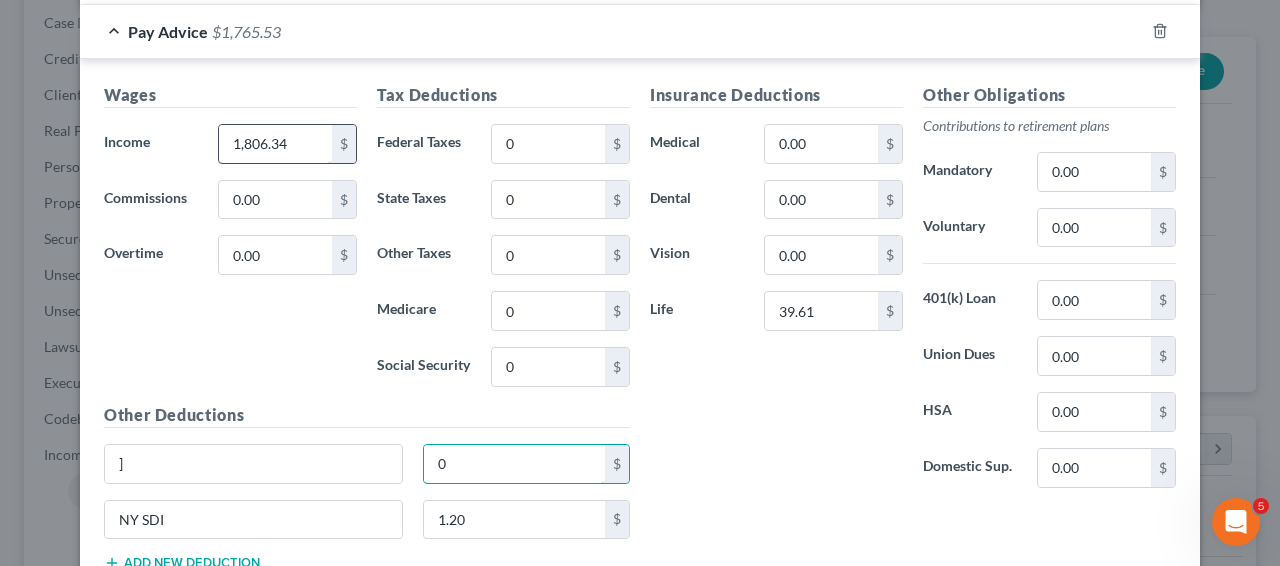 type on "0" 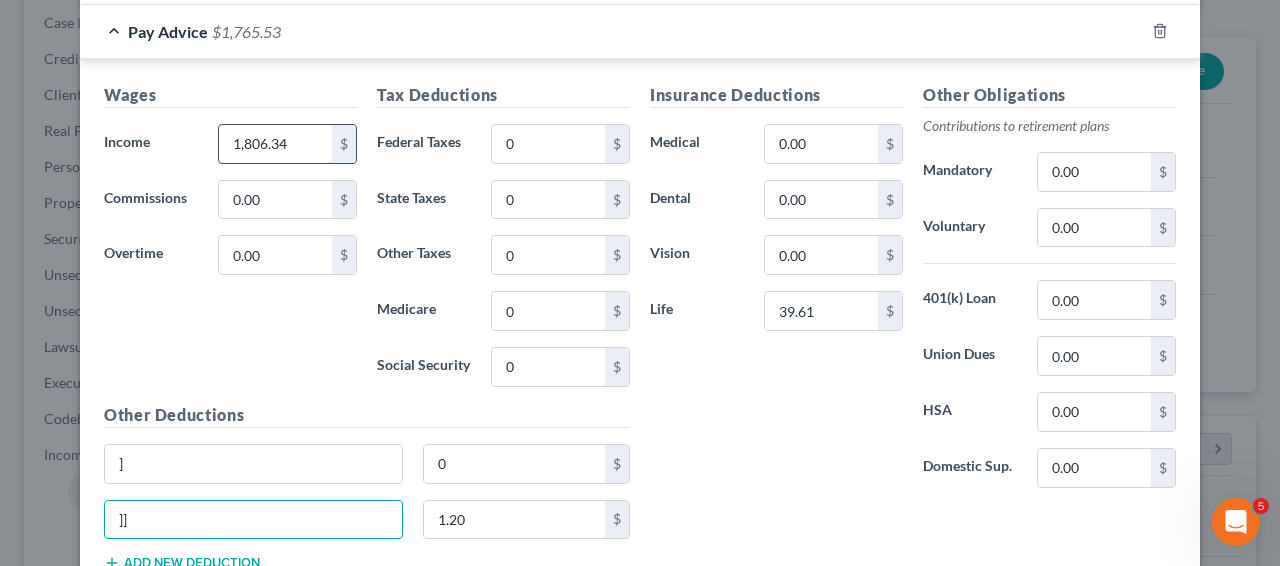 type on "]]" 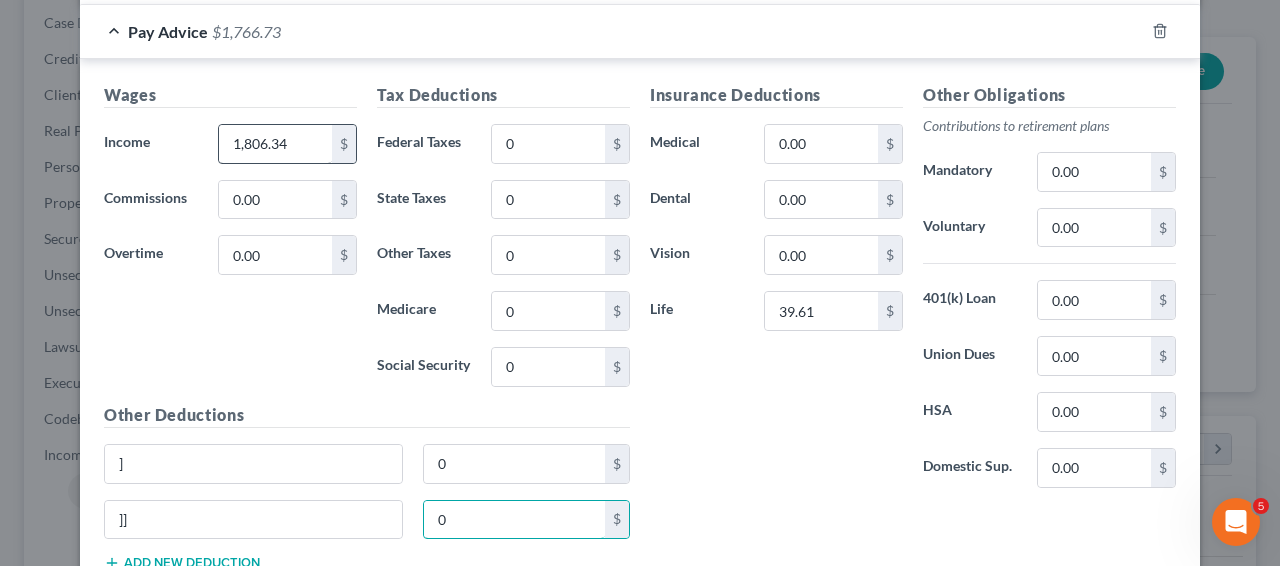 type on "0" 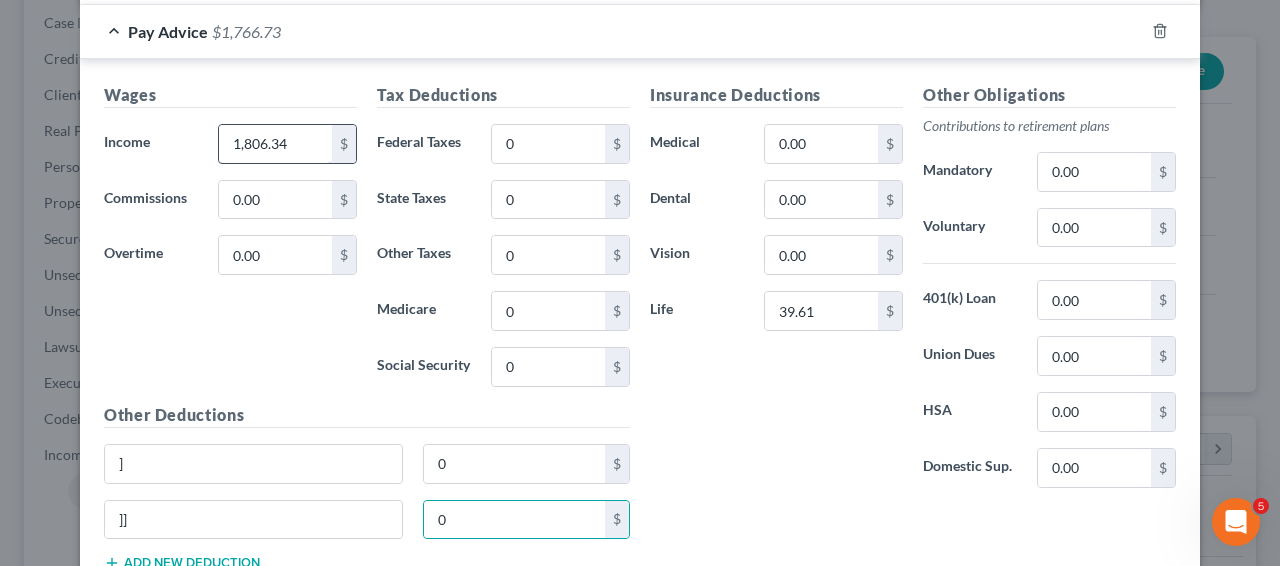 scroll, scrollTop: 615, scrollLeft: 0, axis: vertical 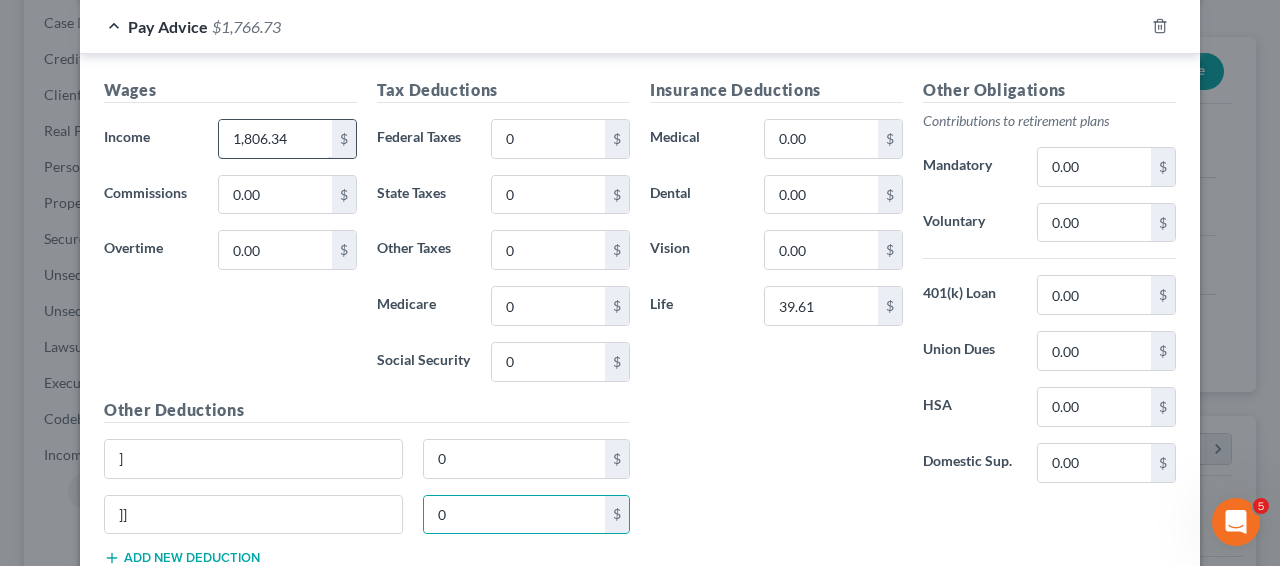 type 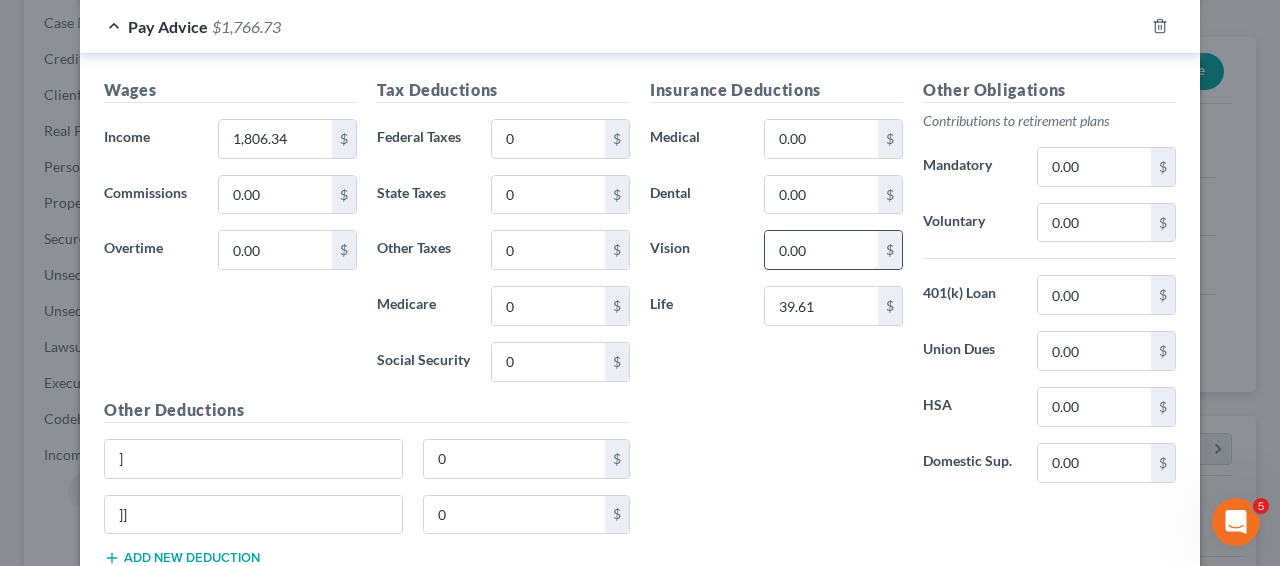 click on "0.00" at bounding box center [821, 250] 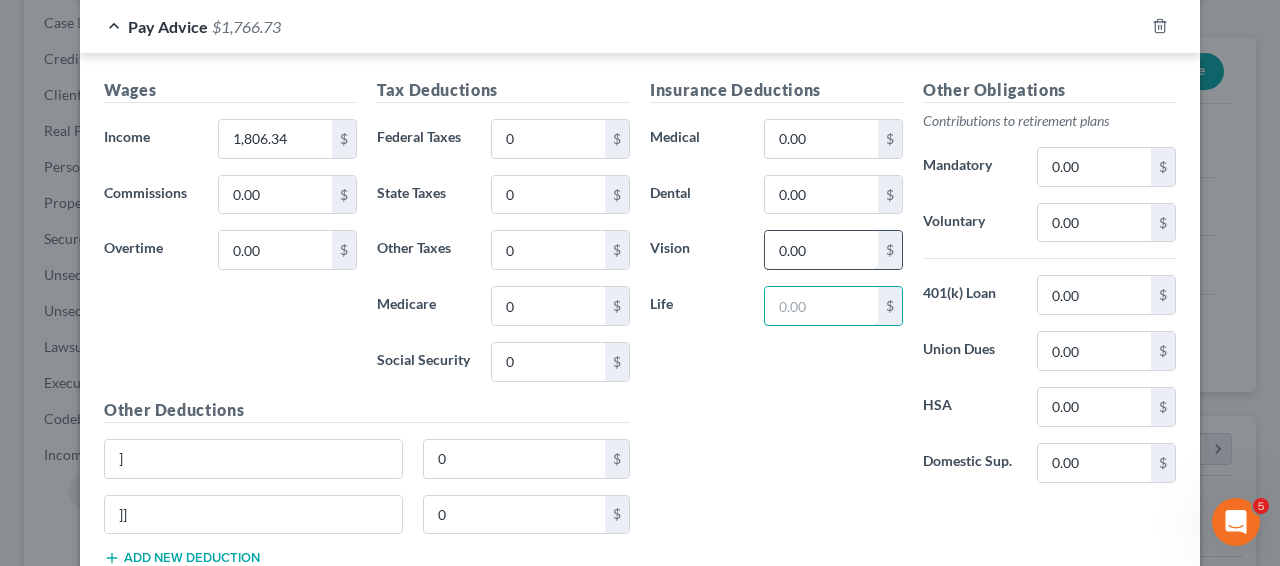 type 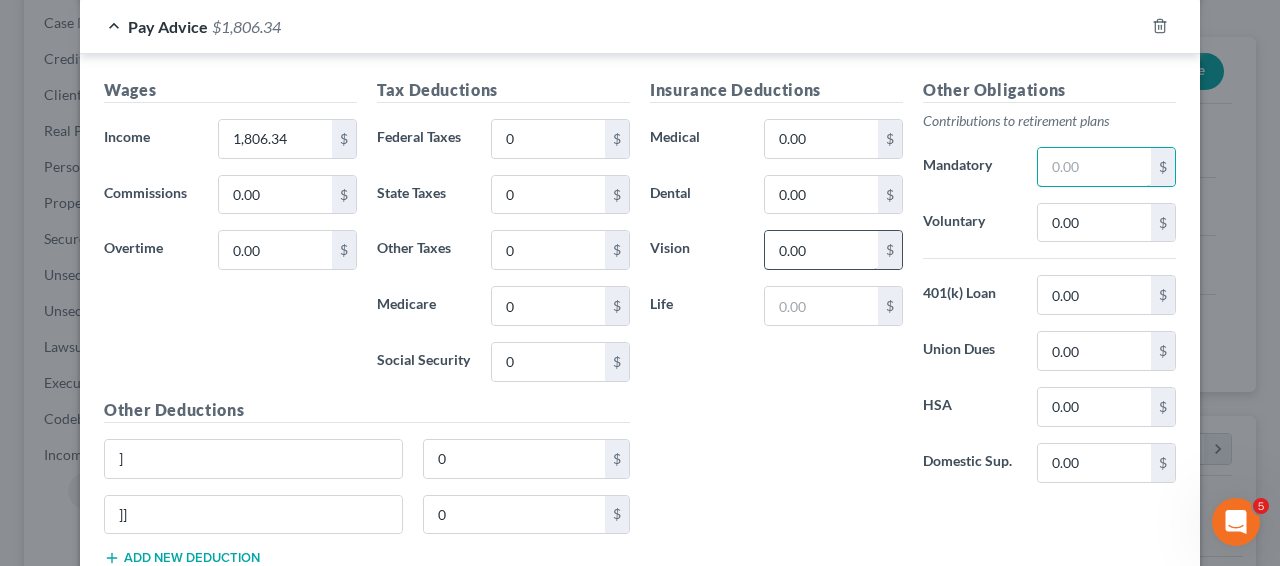 type 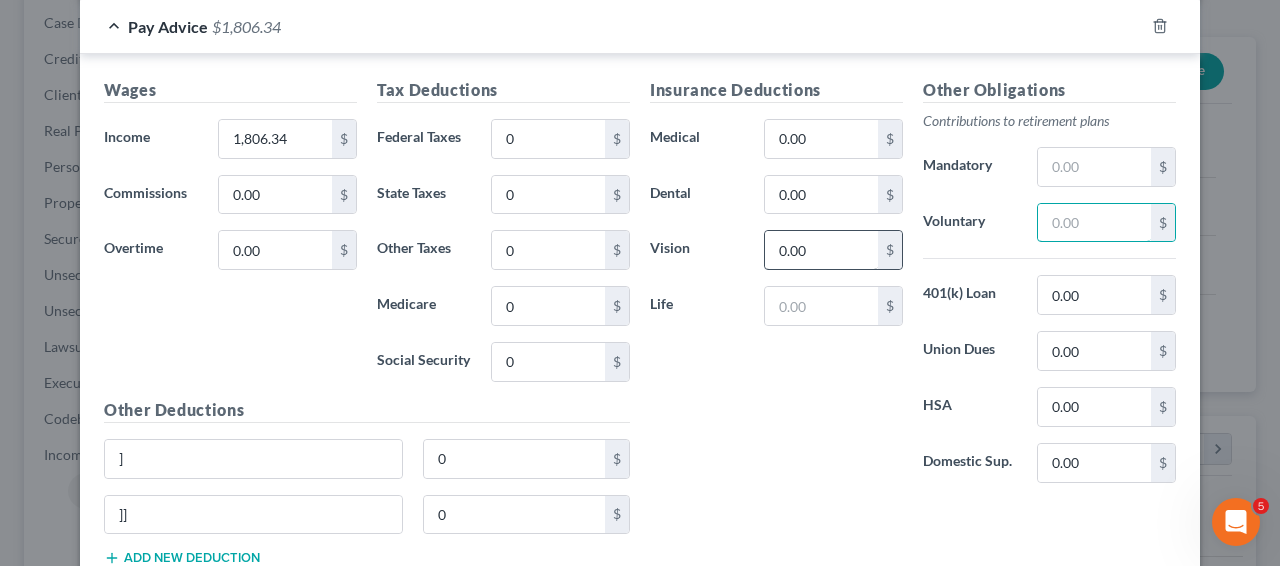 type 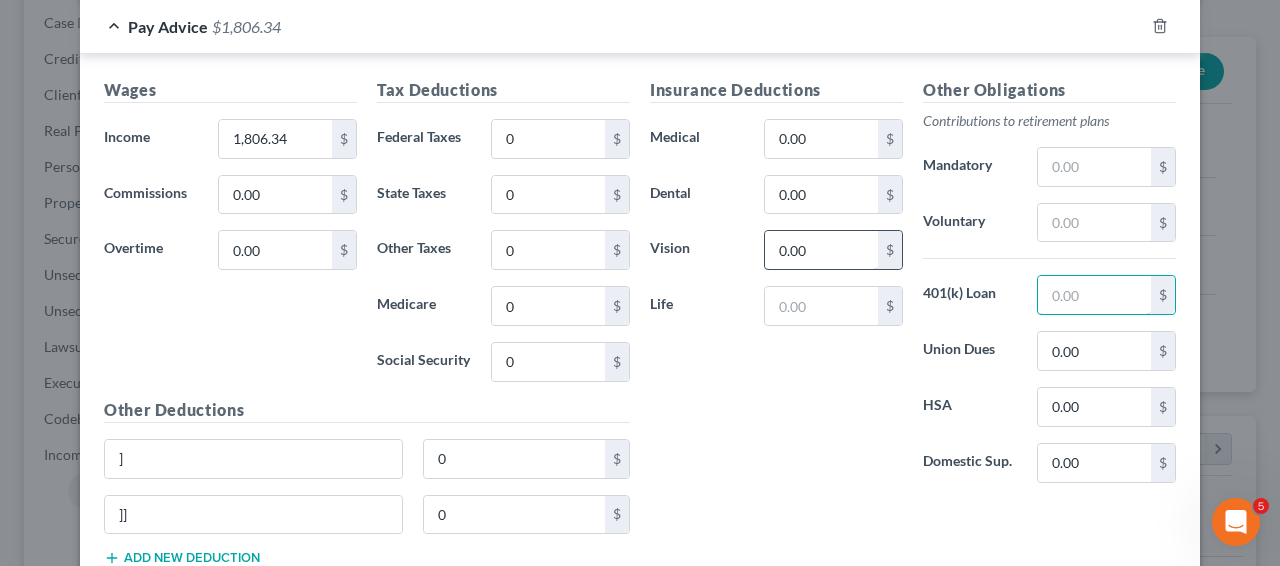 type 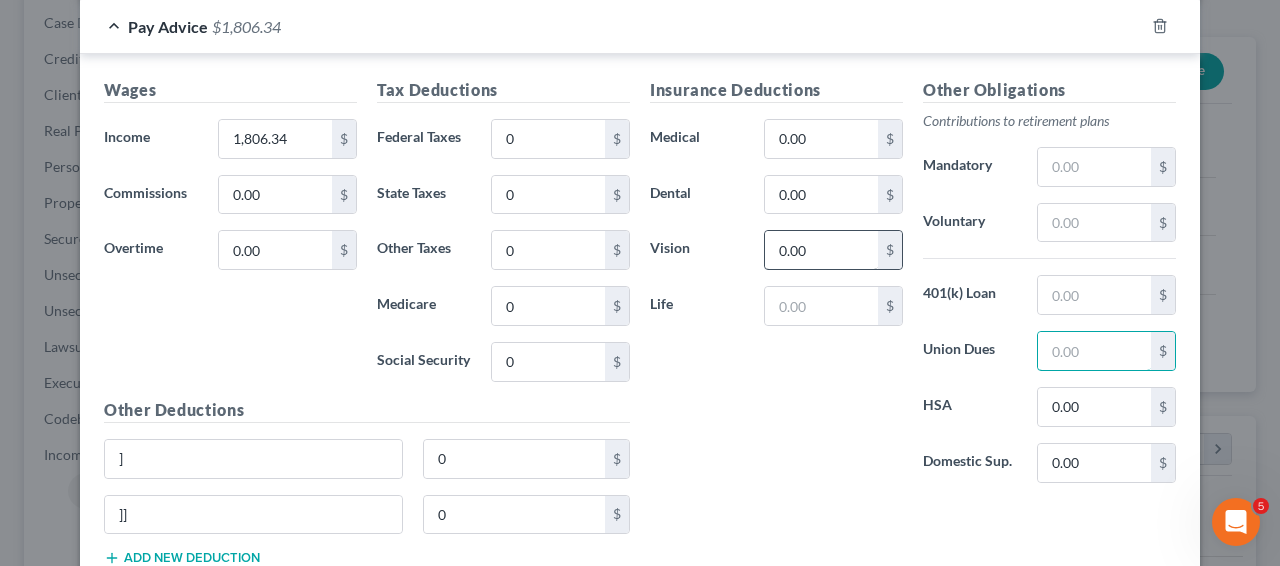 type 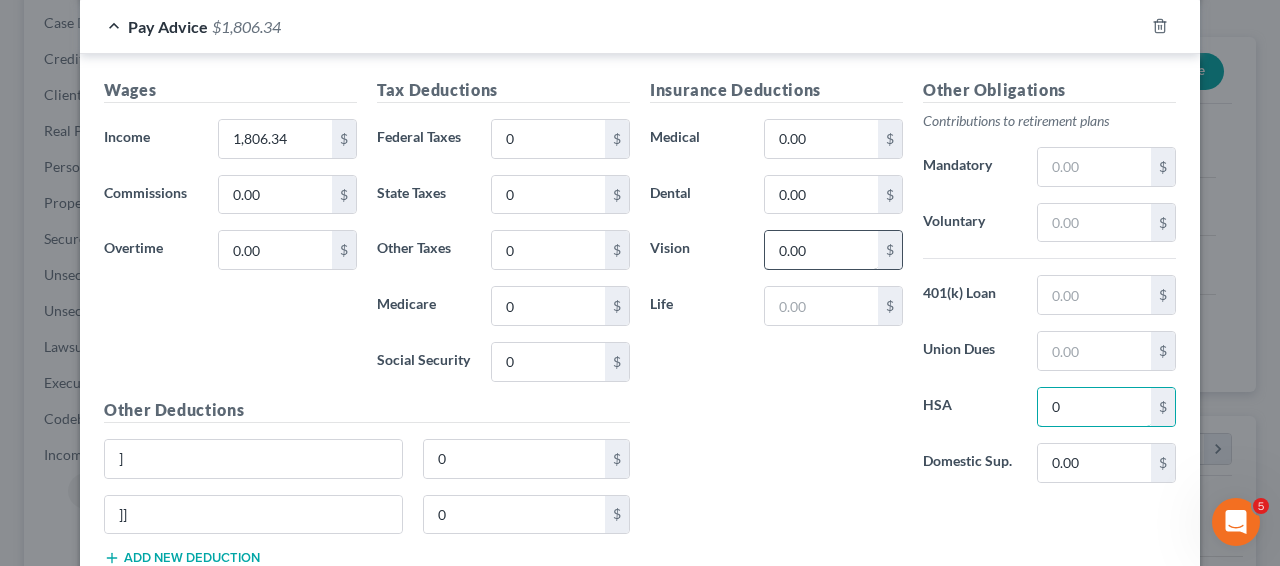 type on "0" 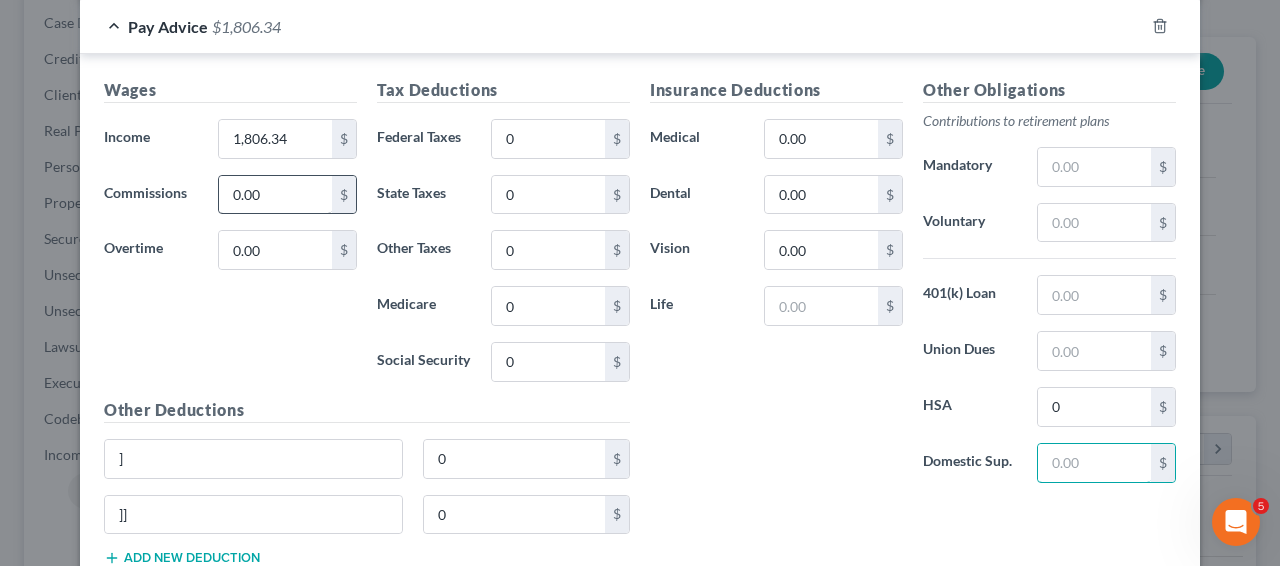 type 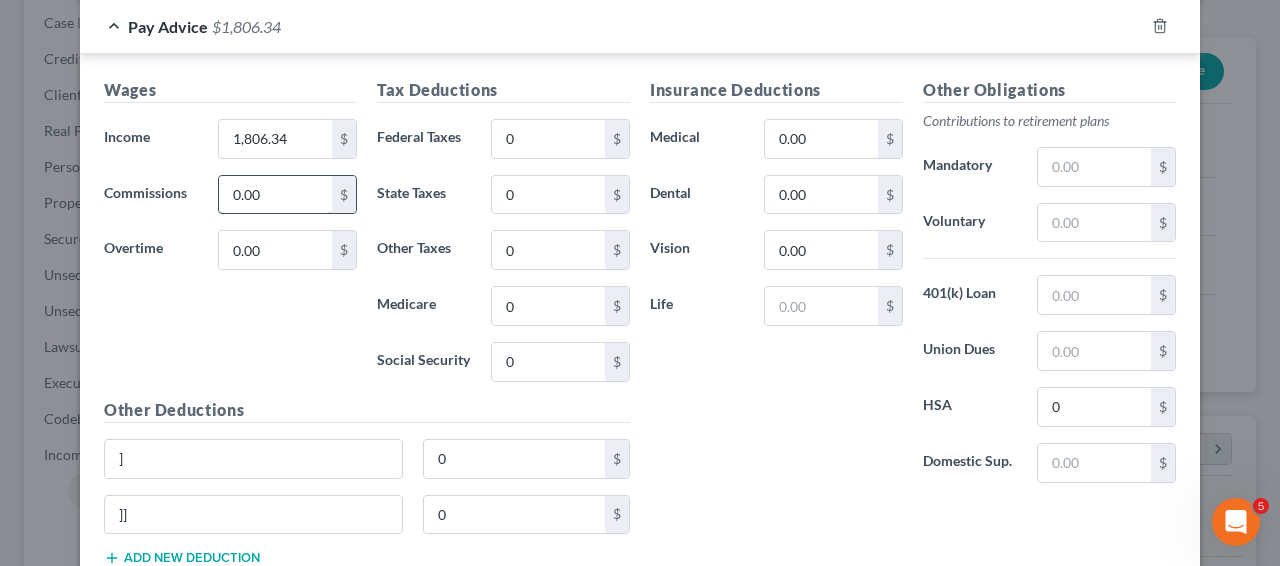 click on "0.00" at bounding box center [275, 195] 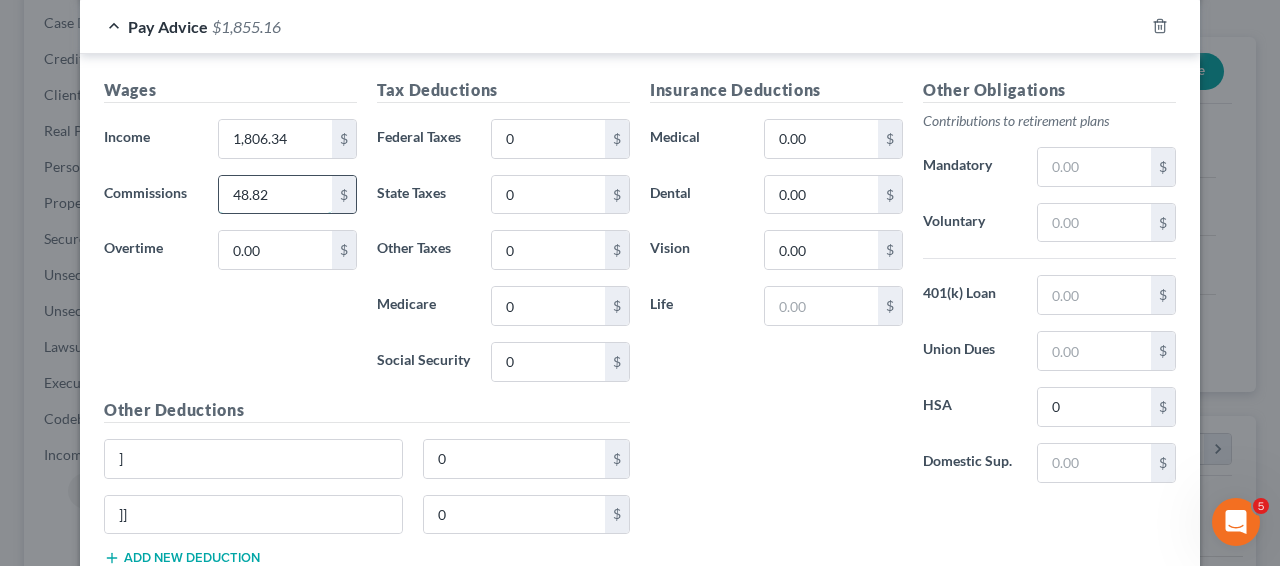 type on "48.82" 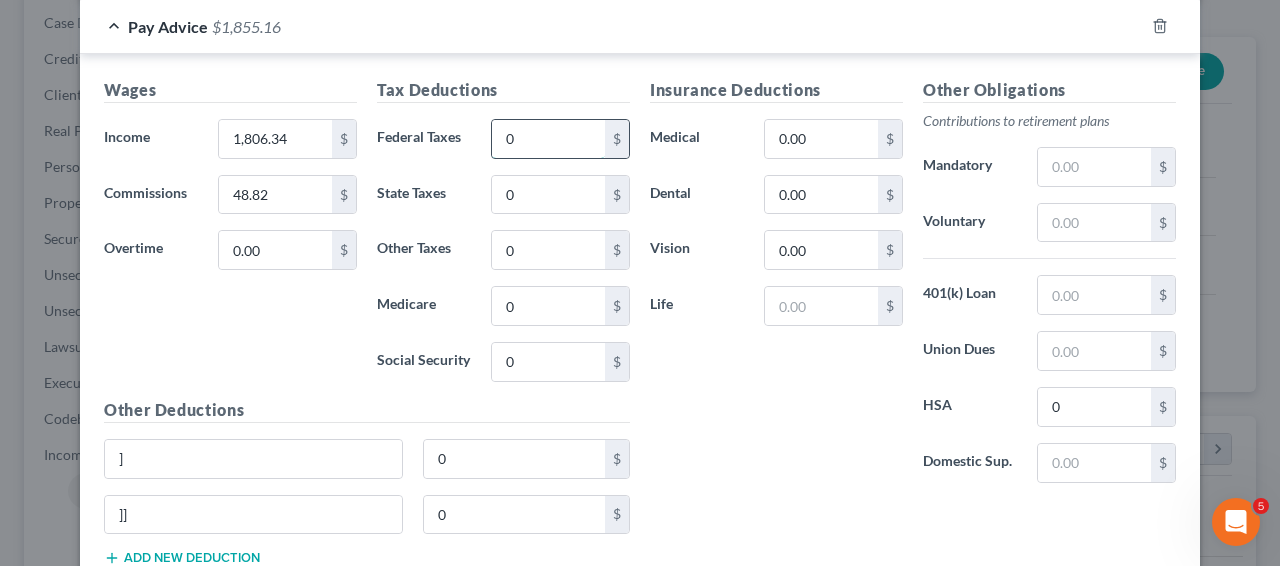 click on "0" at bounding box center [548, 139] 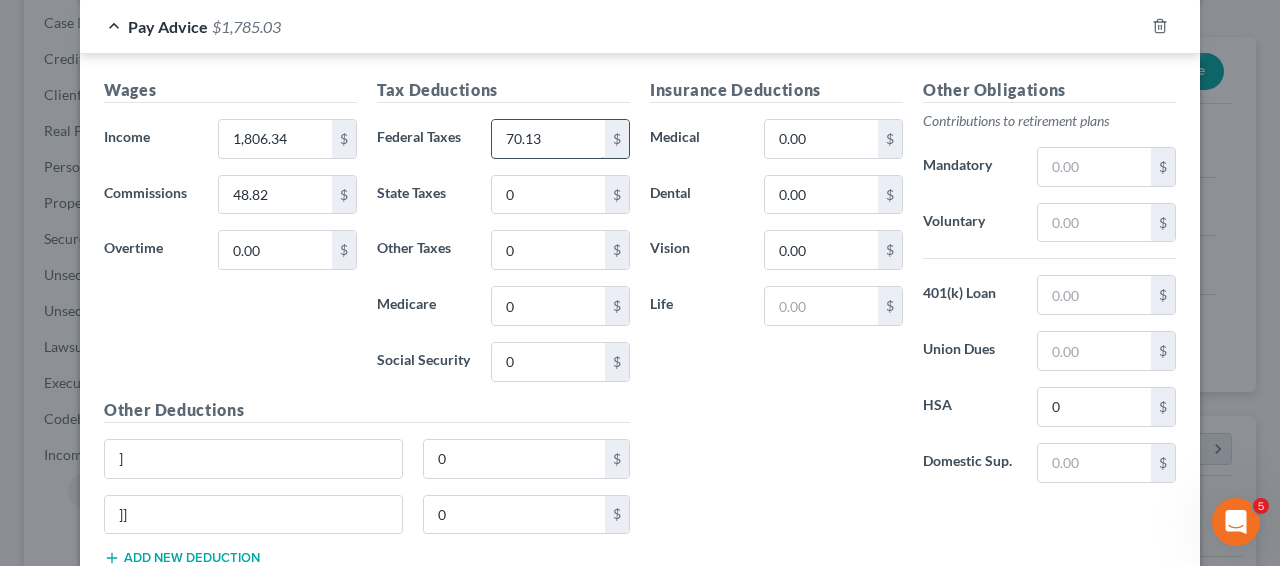 type on "70.13" 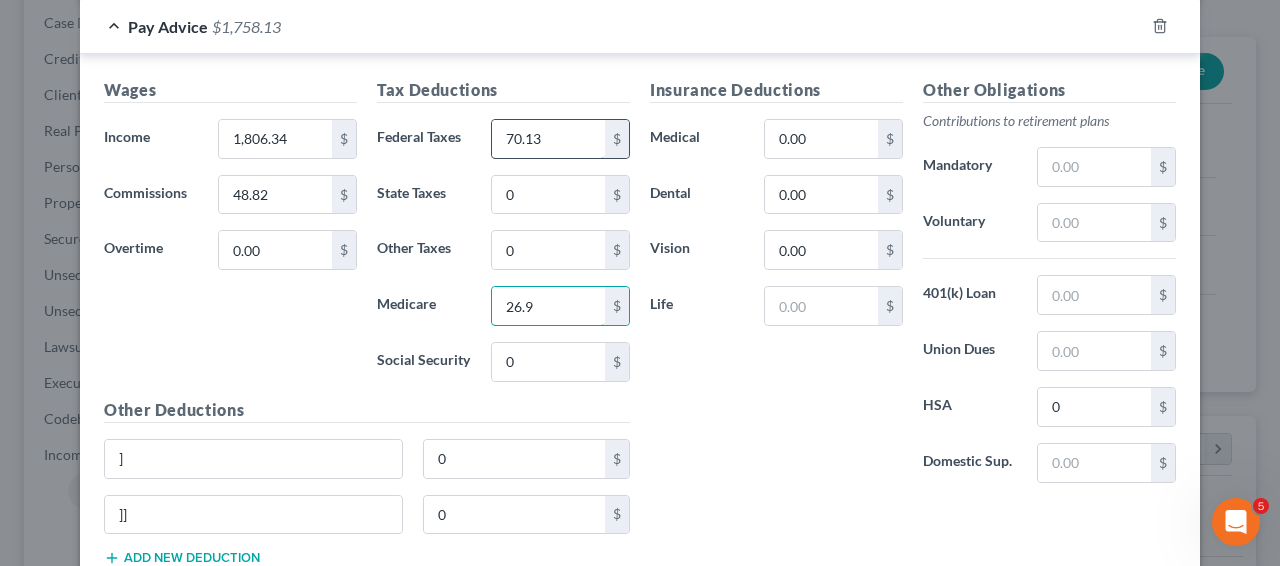 type on "26.9" 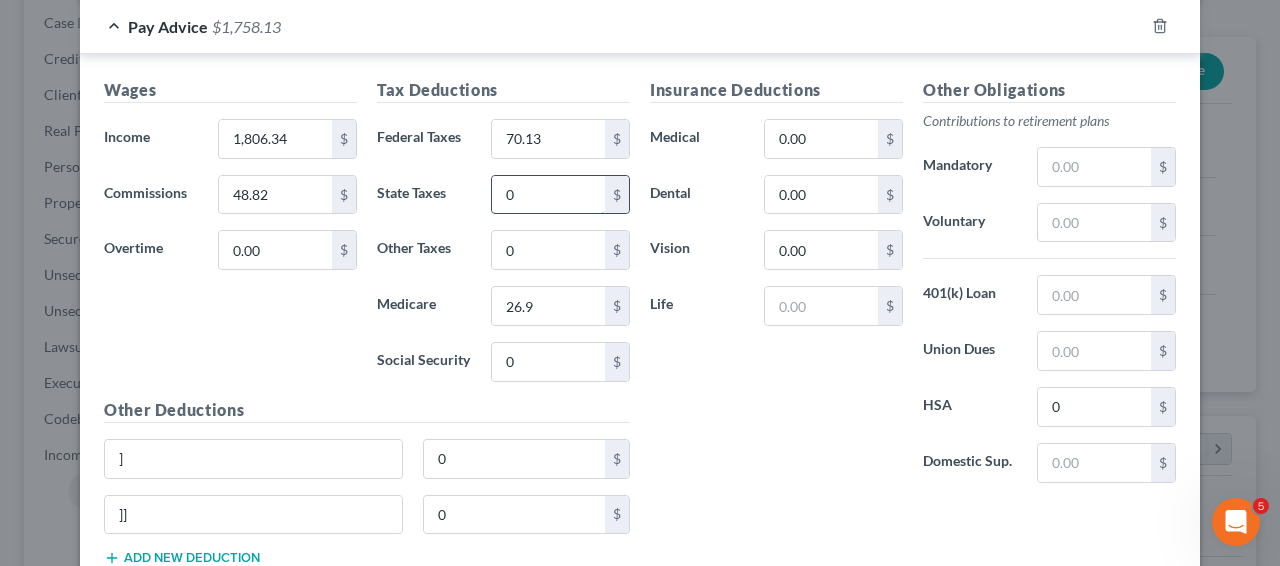 click on "0" at bounding box center (548, 195) 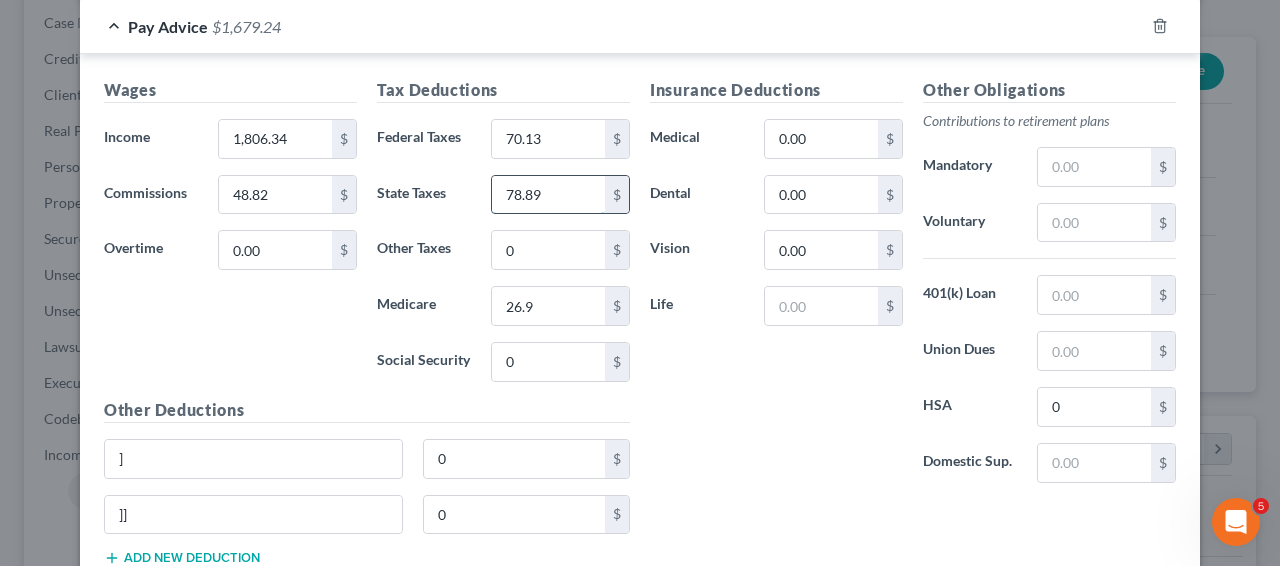 type on "78.89" 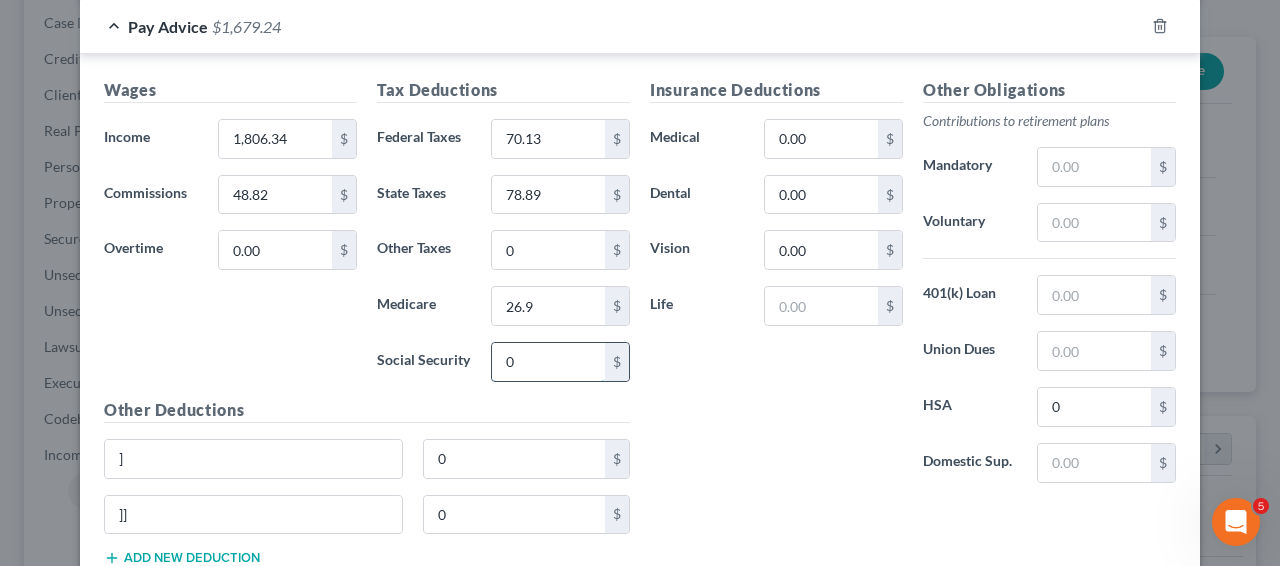 click on "0" at bounding box center (548, 362) 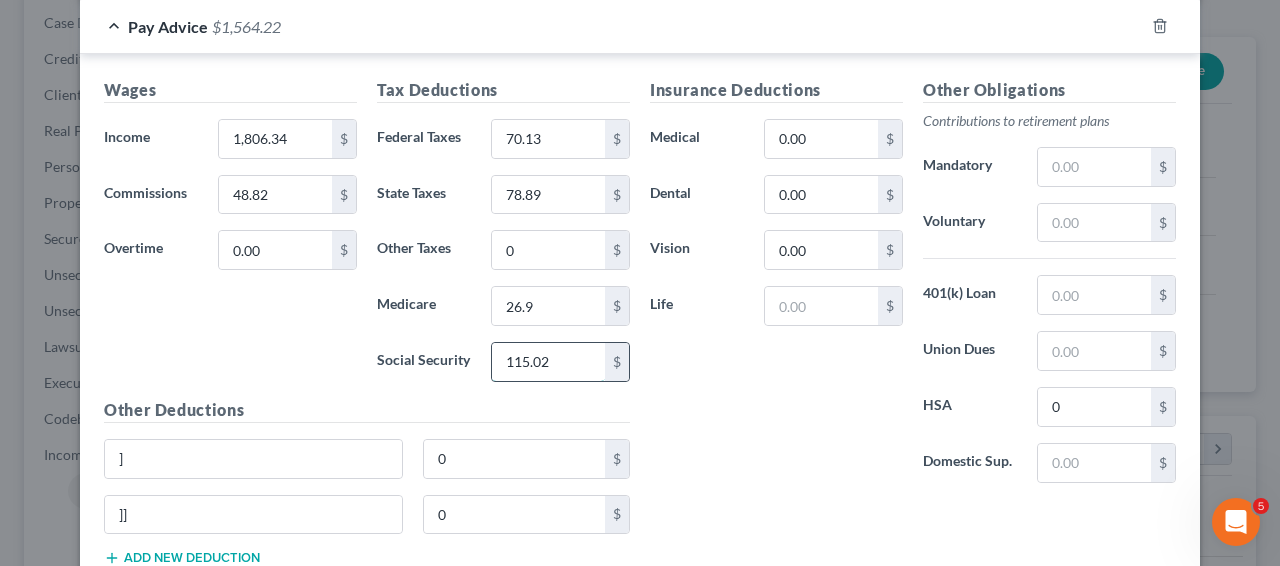 type on "115.02" 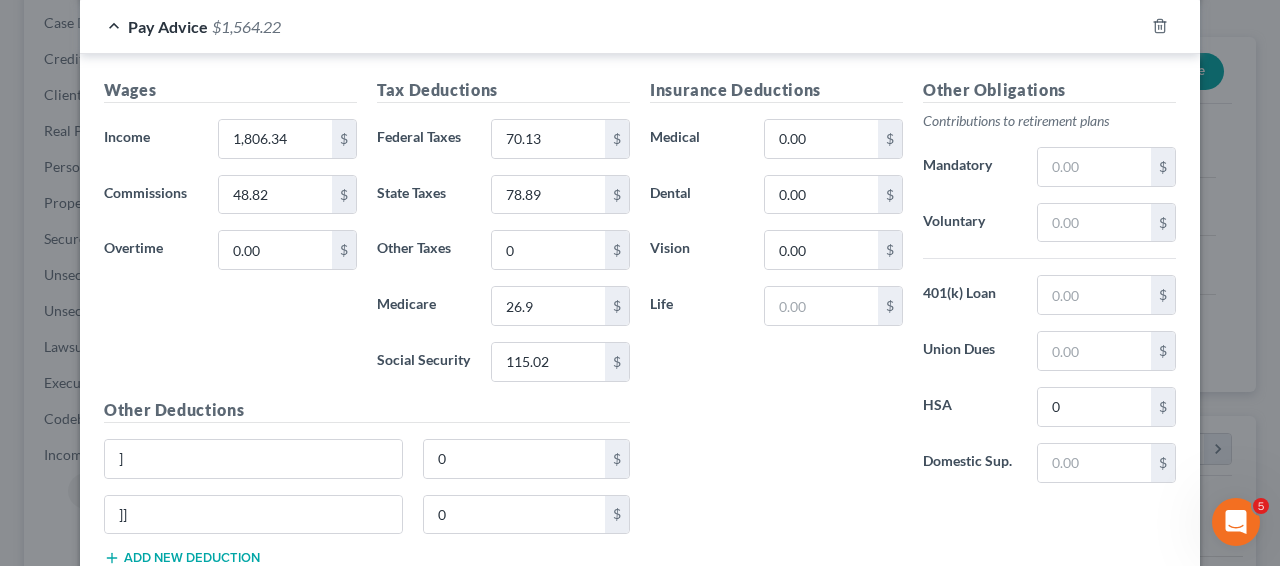 click on "$" at bounding box center [833, 306] 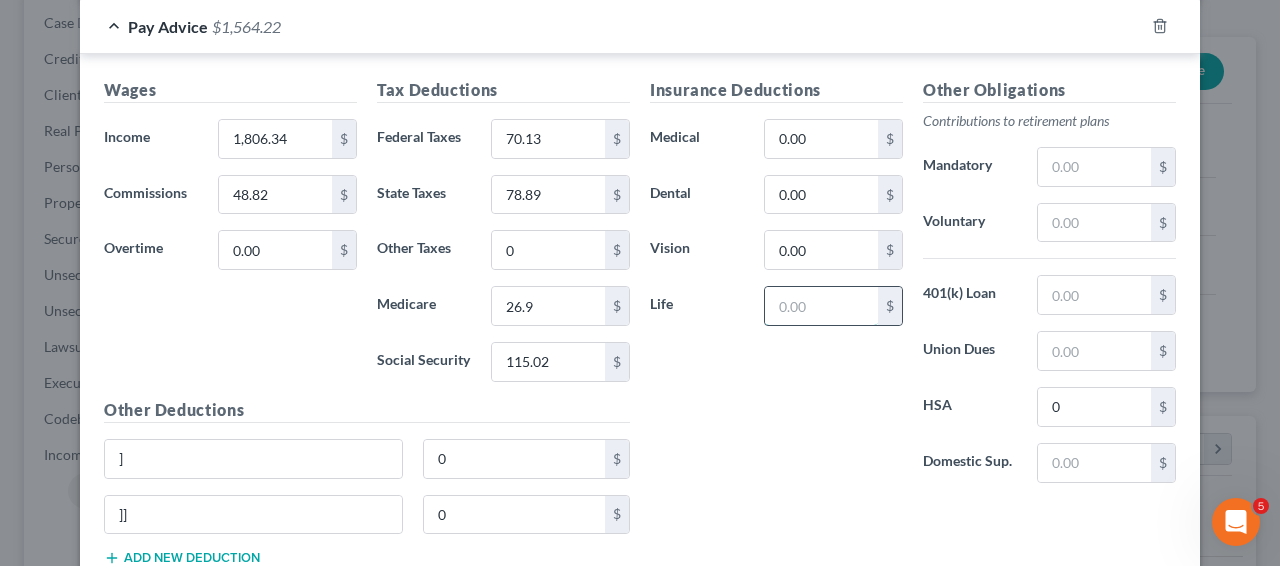 click at bounding box center (821, 306) 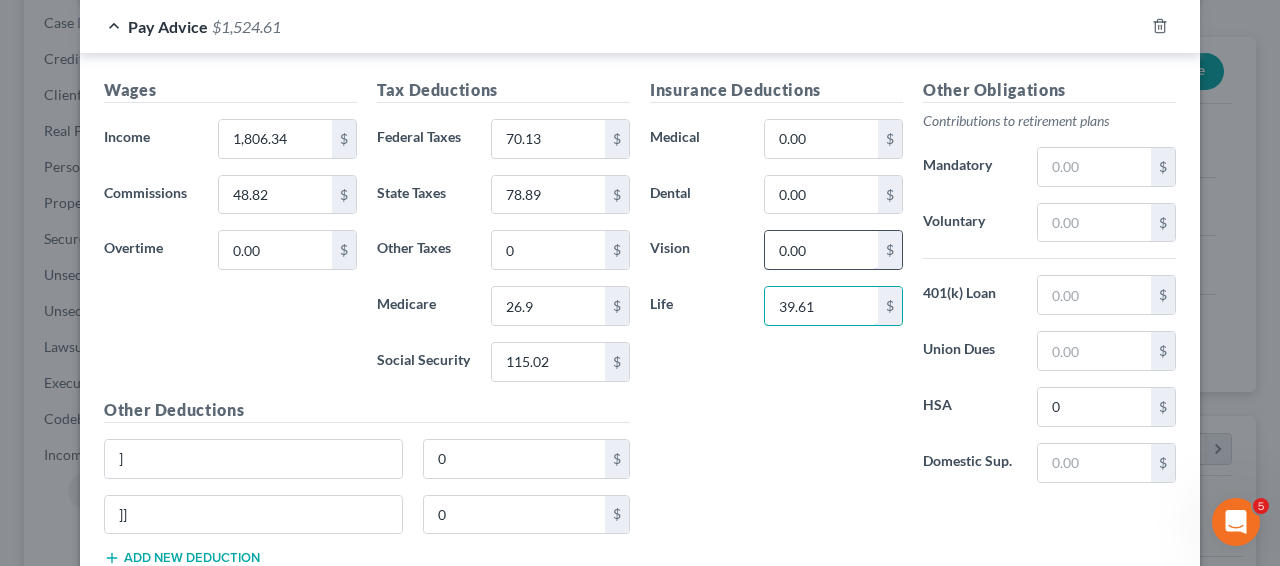 type on "39.61" 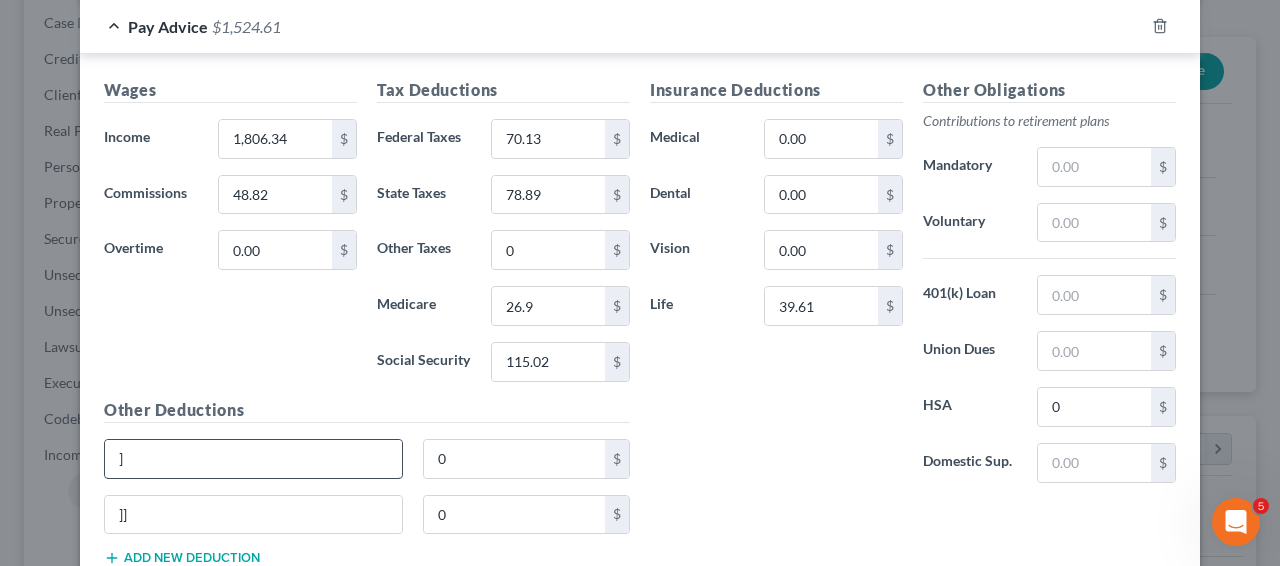 click on "]" at bounding box center [253, 459] 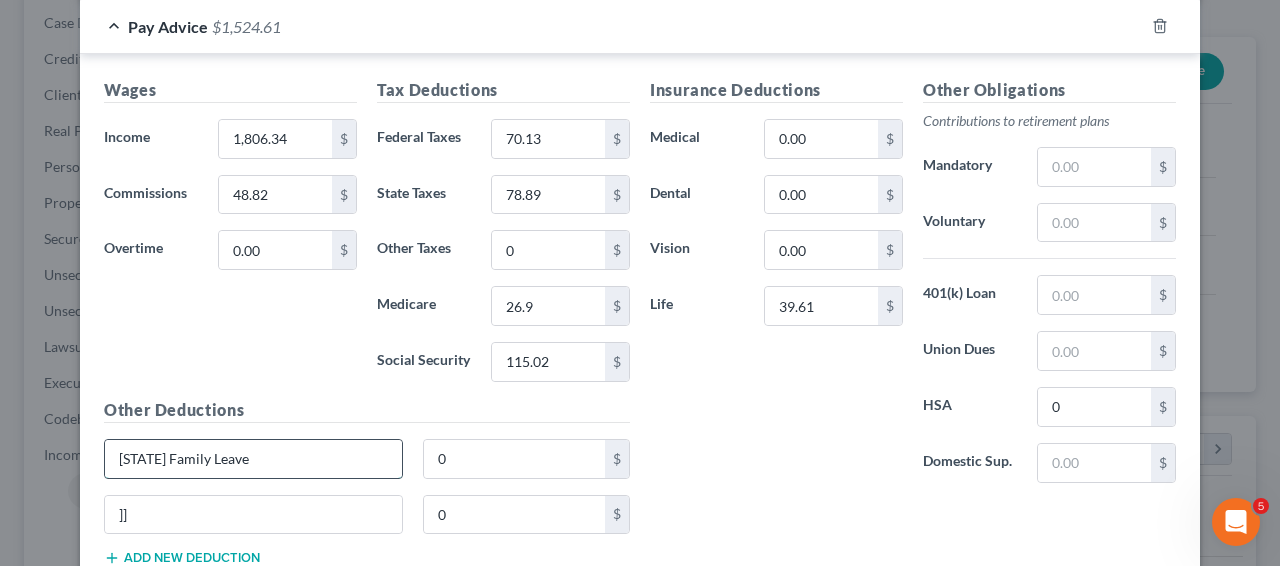 click on "NY Family Leave" at bounding box center [253, 459] 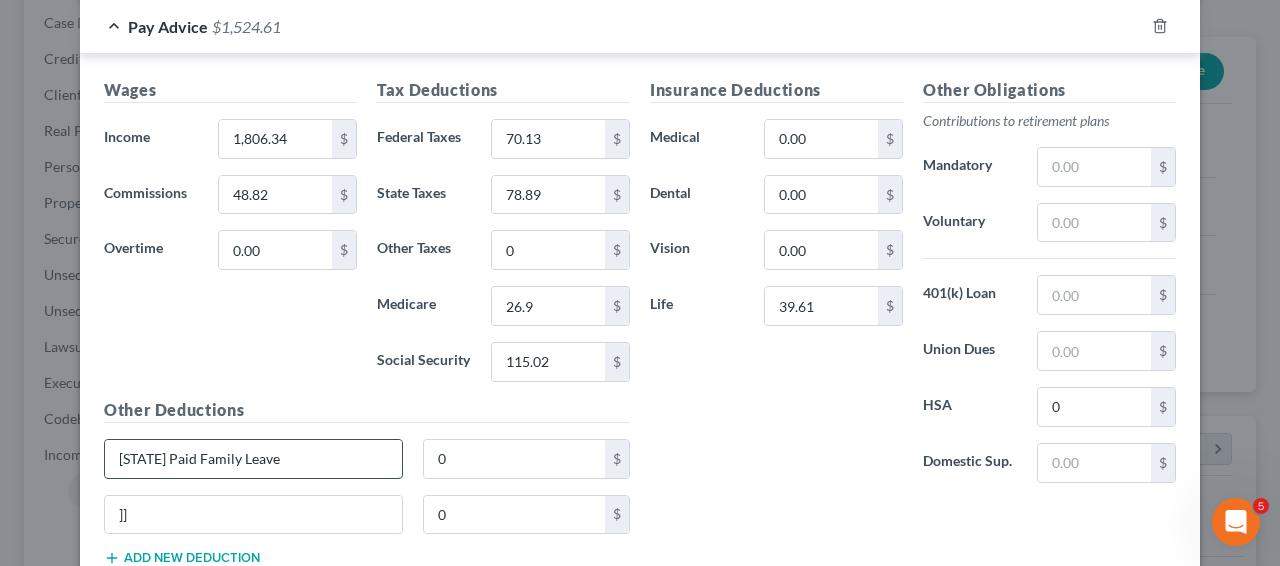 type on "NY Paid Family Leave" 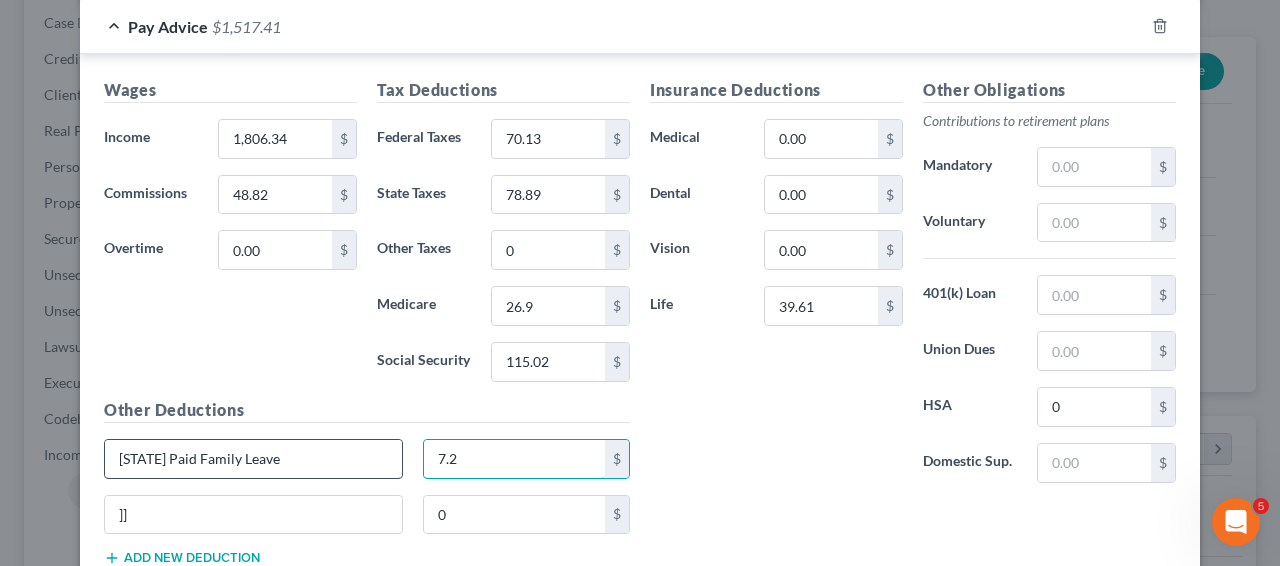type on "7.2" 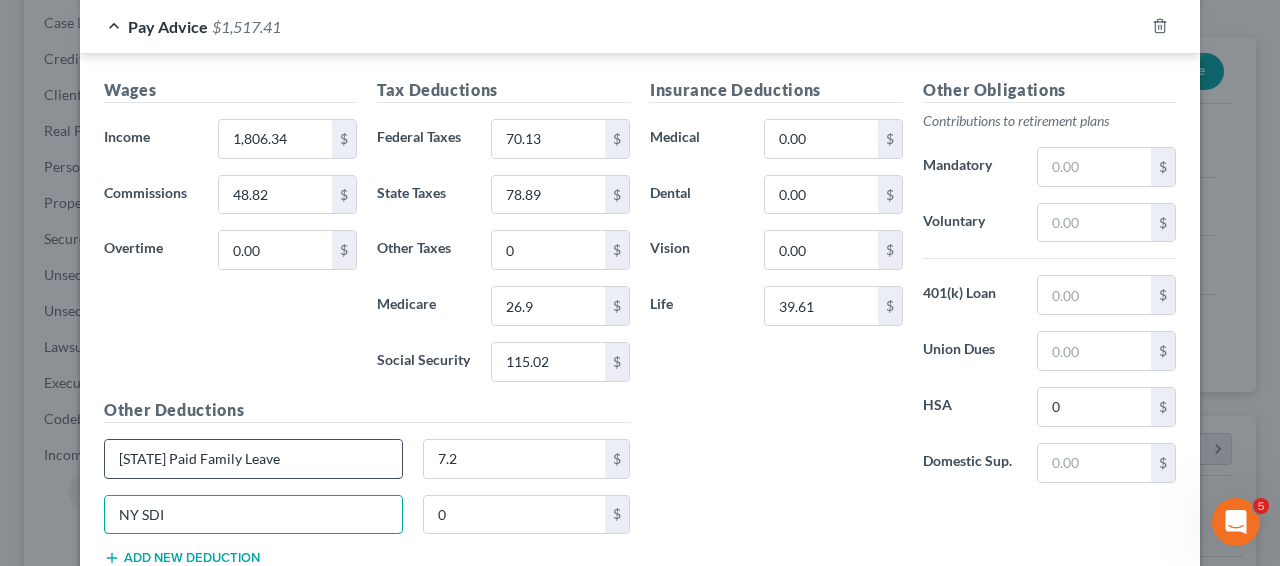 type on "NY SDI" 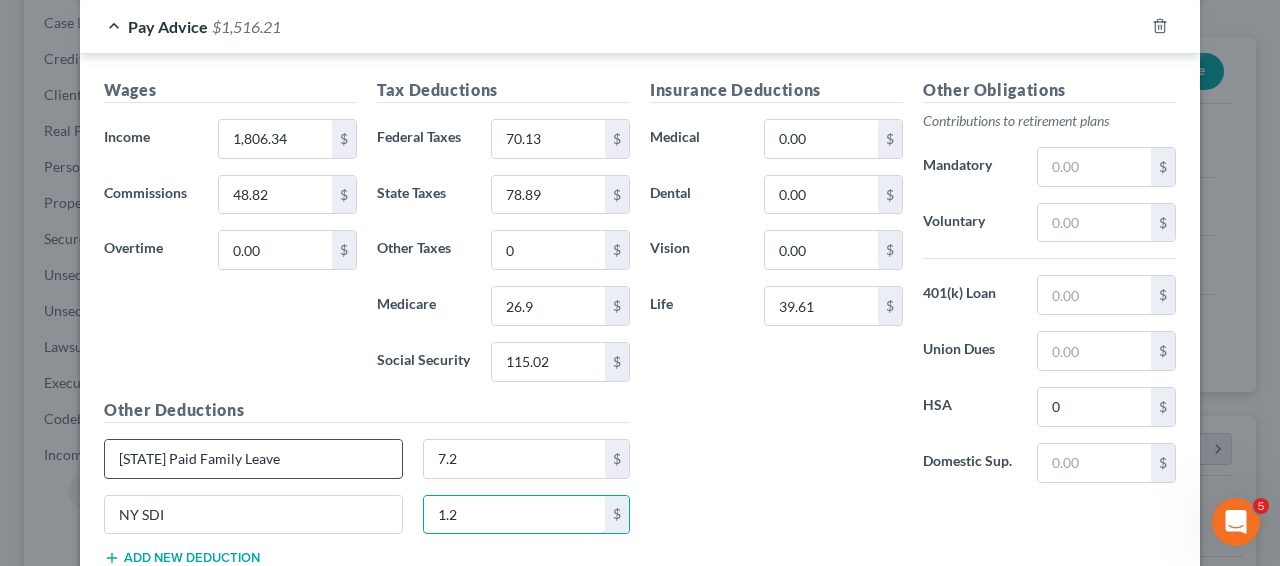 type on "1.2" 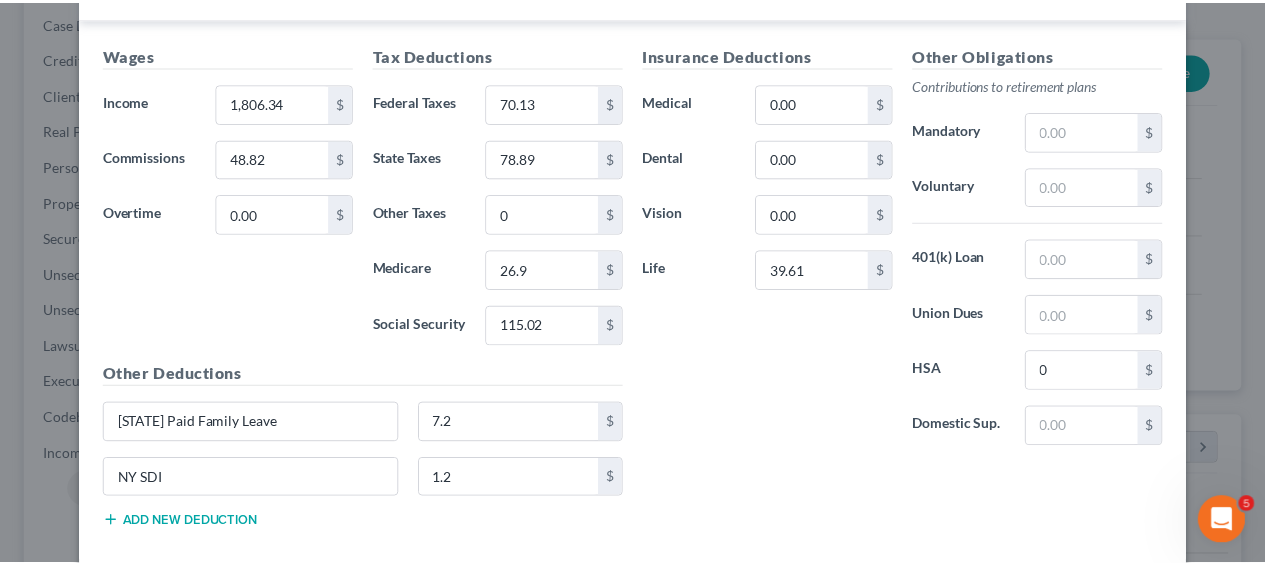 scroll, scrollTop: 757, scrollLeft: 0, axis: vertical 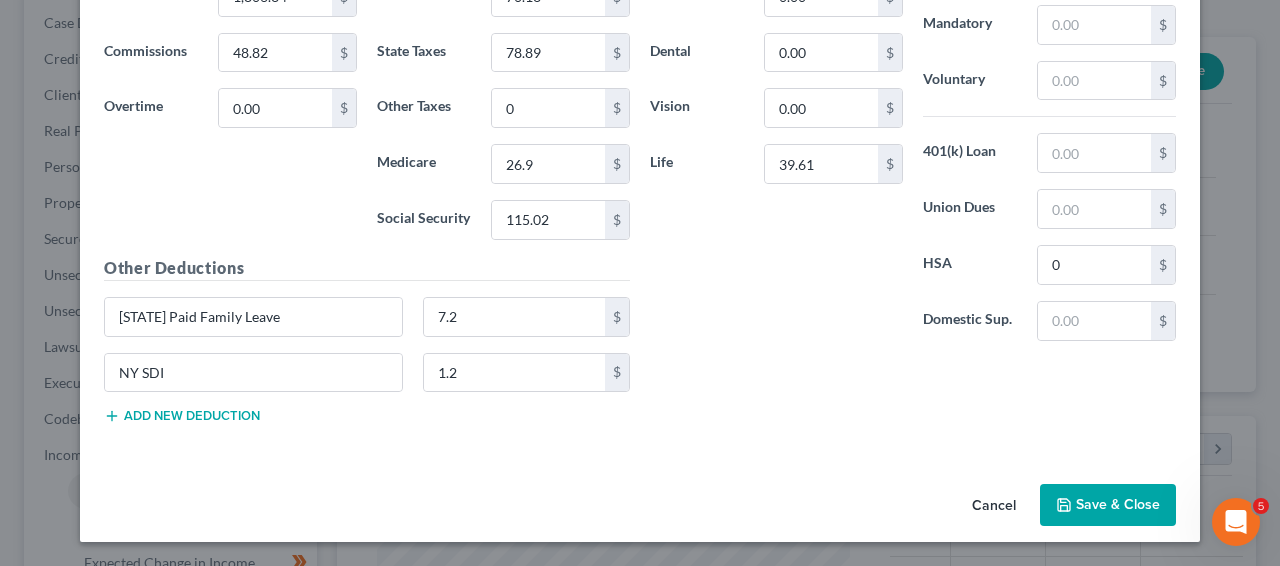 click on "Save & Close" at bounding box center (1108, 505) 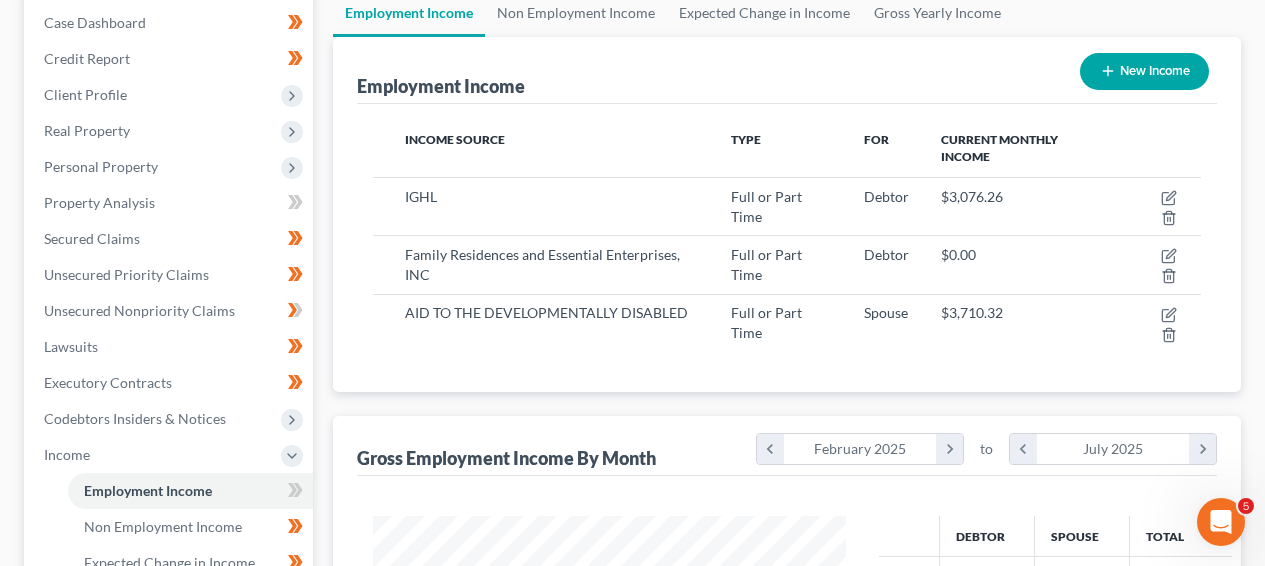 scroll, scrollTop: 358, scrollLeft: 506, axis: both 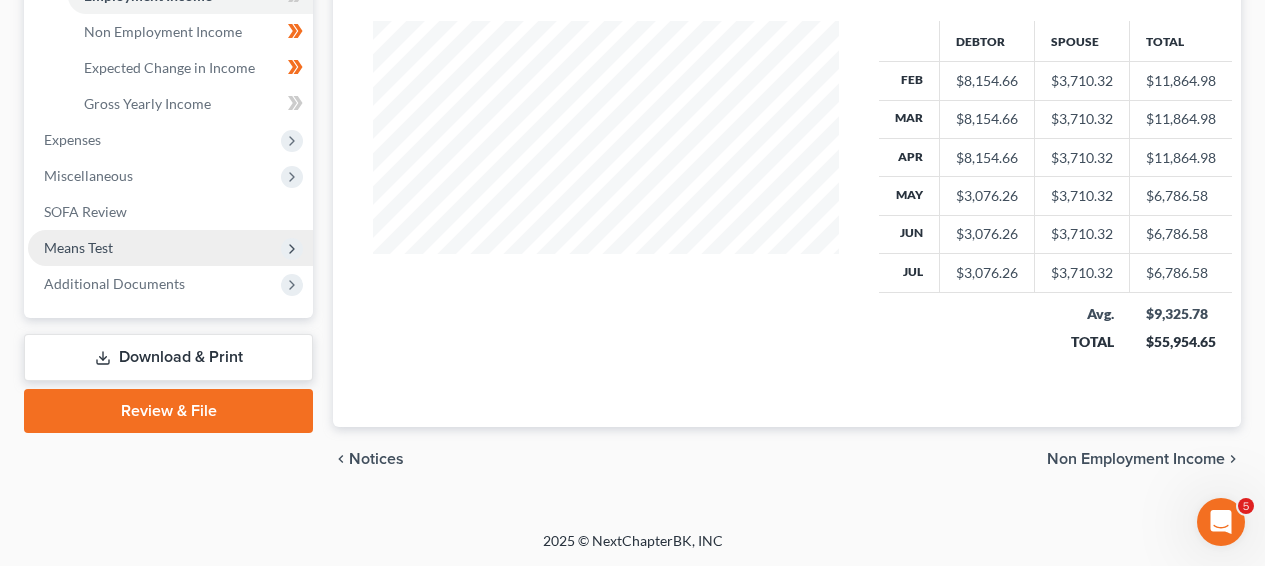click on "Means Test" at bounding box center (170, 248) 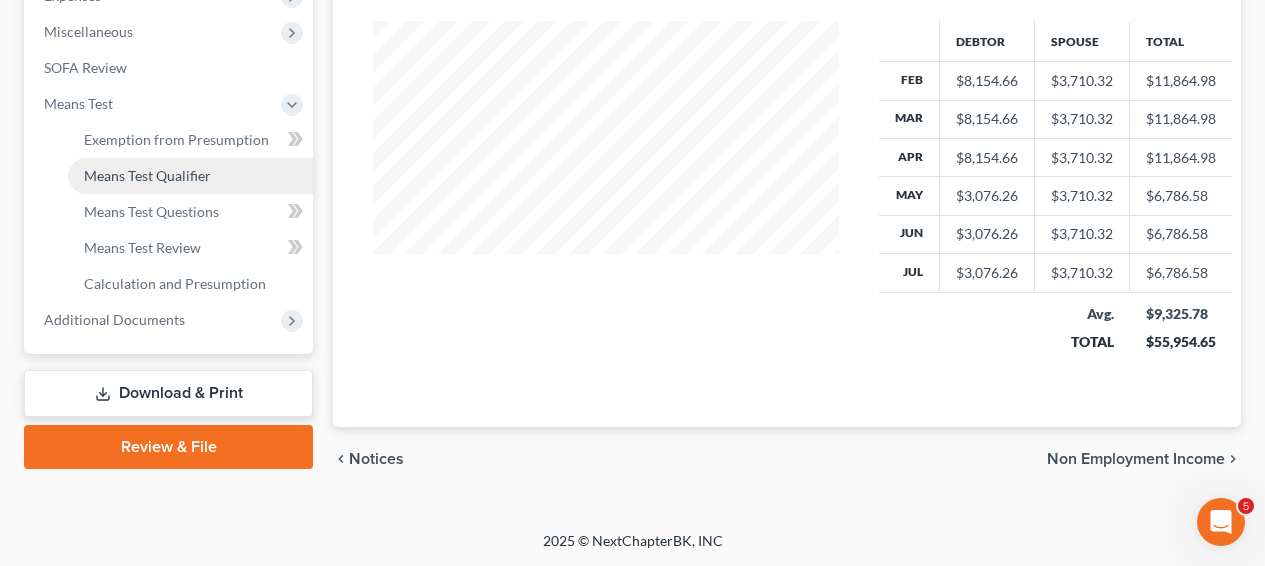 click on "Means Test Qualifier" at bounding box center [190, 176] 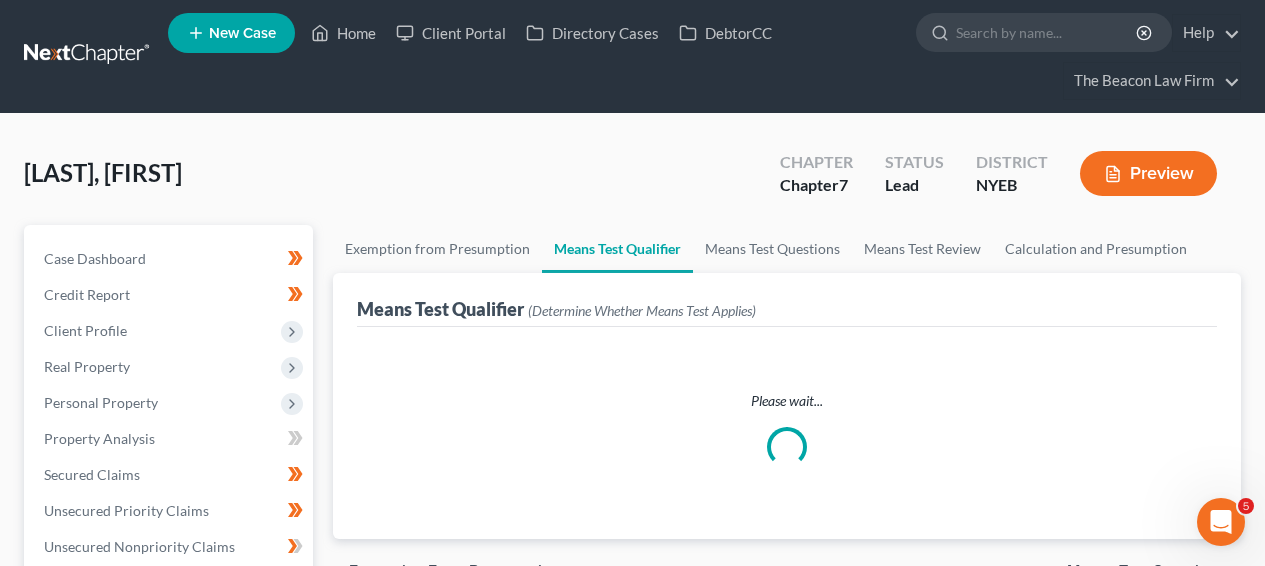 scroll, scrollTop: 0, scrollLeft: 0, axis: both 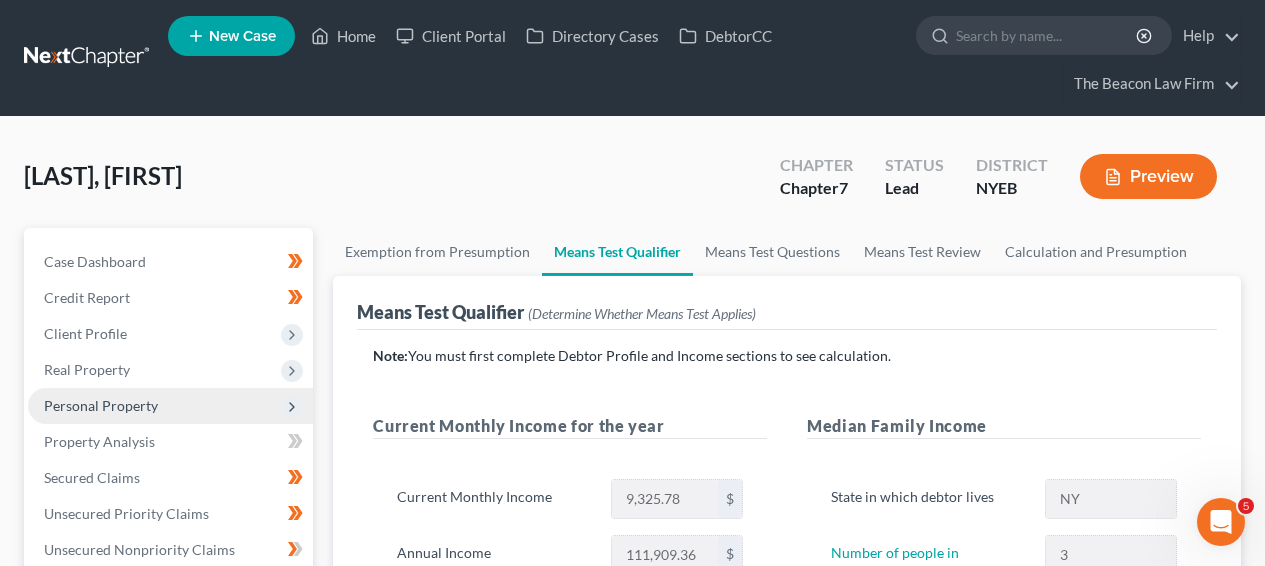 click on "Personal Property" at bounding box center (170, 406) 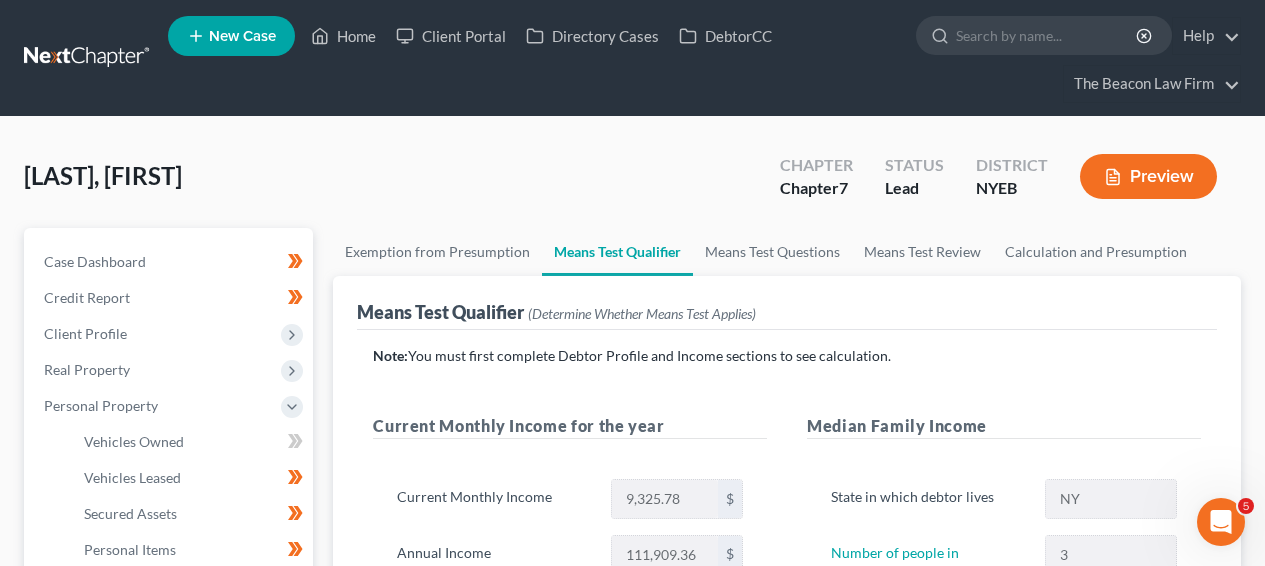 scroll, scrollTop: 546, scrollLeft: 0, axis: vertical 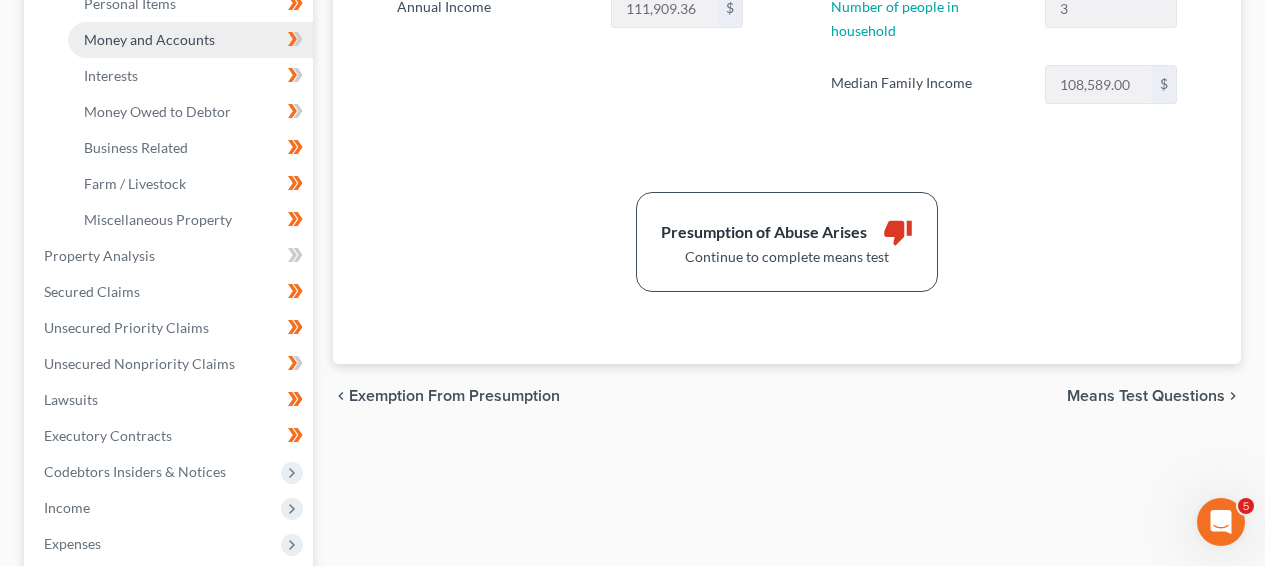 click on "Money and Accounts" at bounding box center (149, 39) 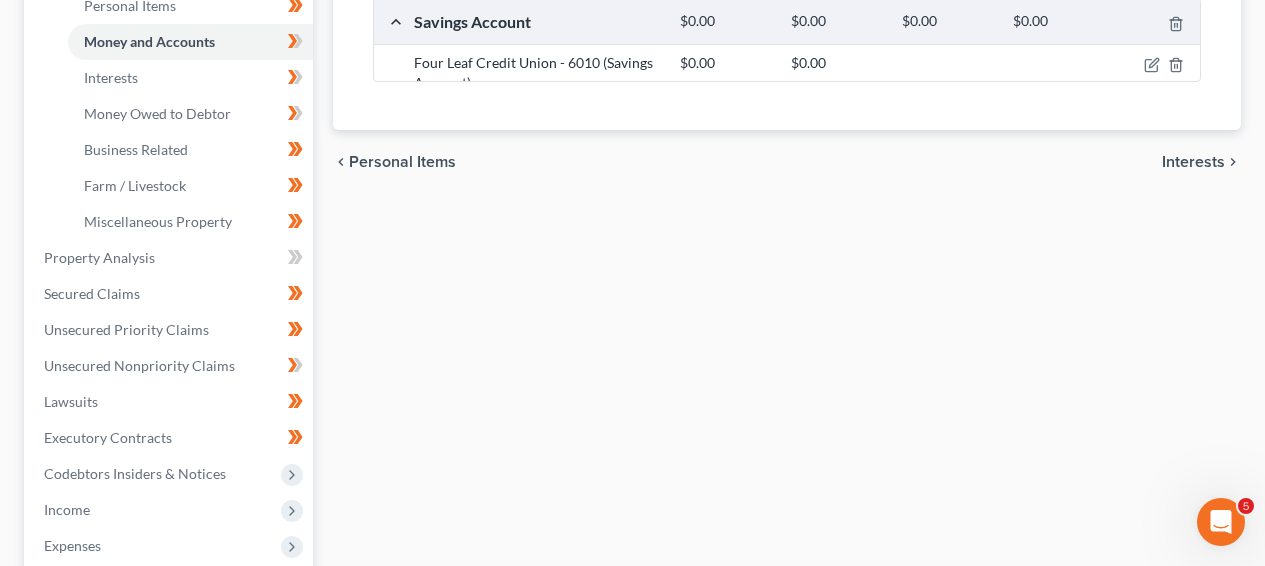 scroll, scrollTop: 0, scrollLeft: 0, axis: both 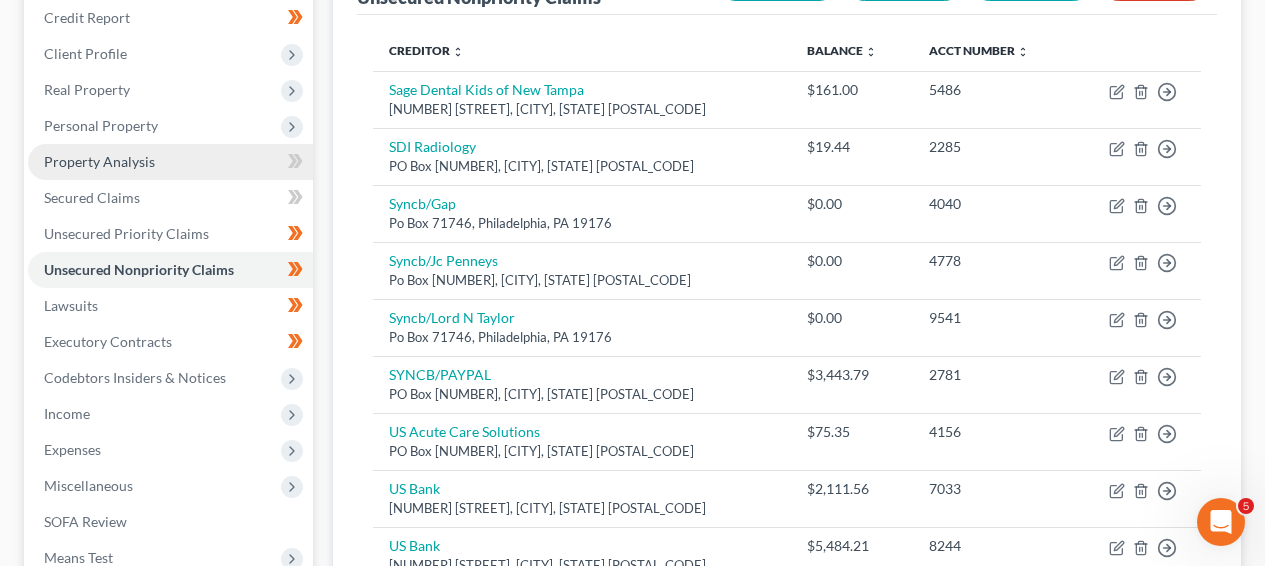 click on "Property Analysis" at bounding box center (170, 162) 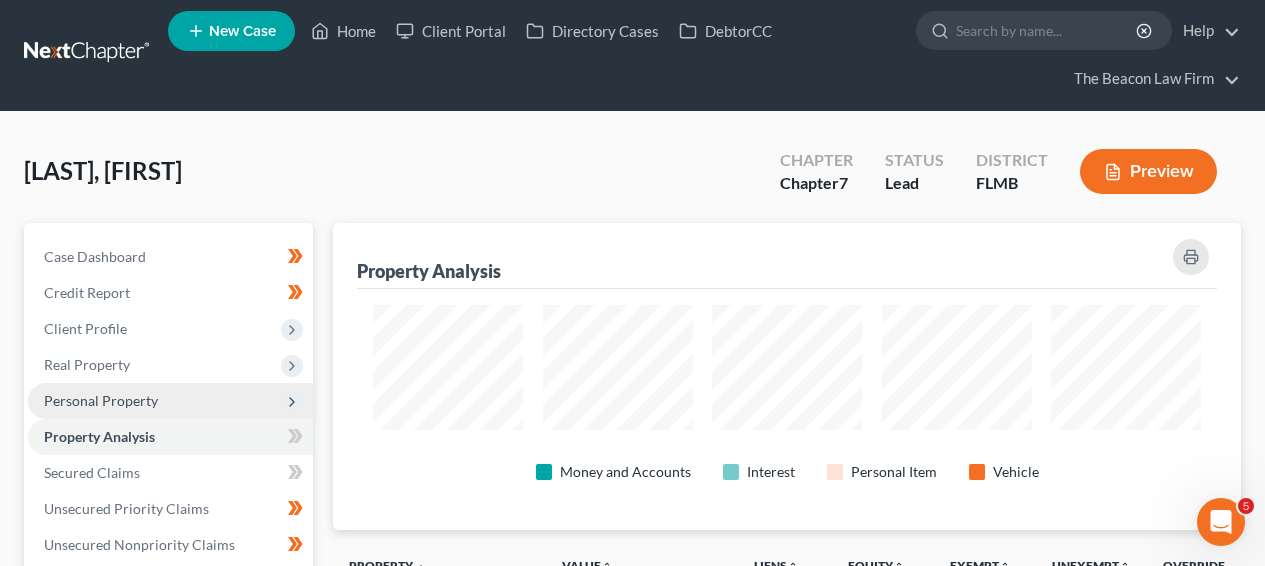 scroll, scrollTop: 0, scrollLeft: 0, axis: both 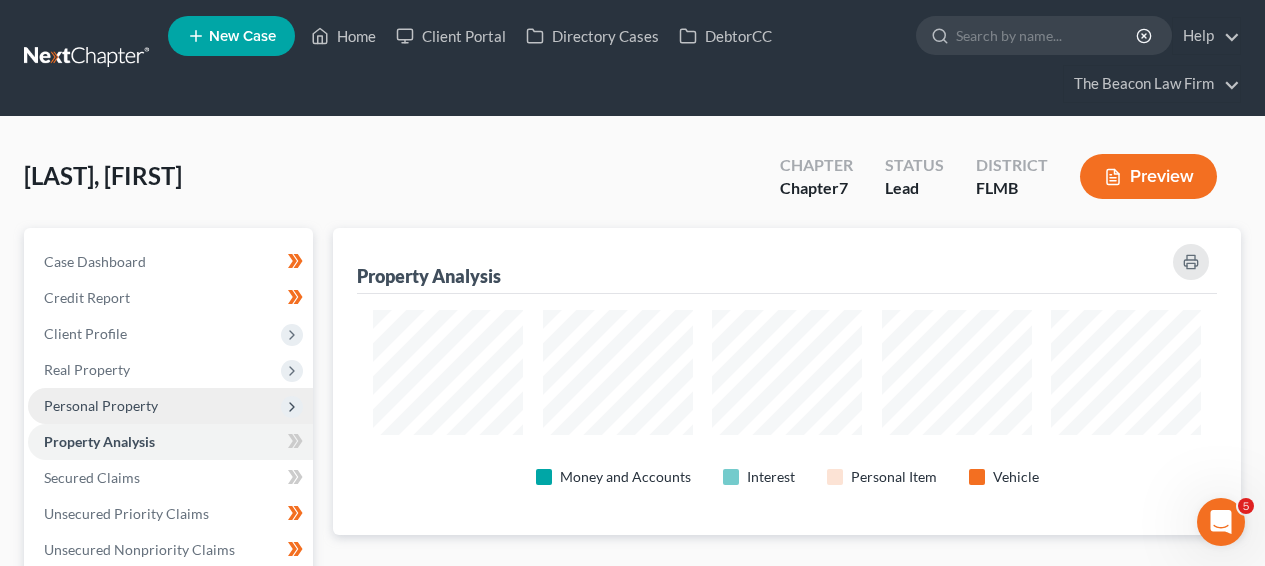 click on "Personal Property" at bounding box center [170, 406] 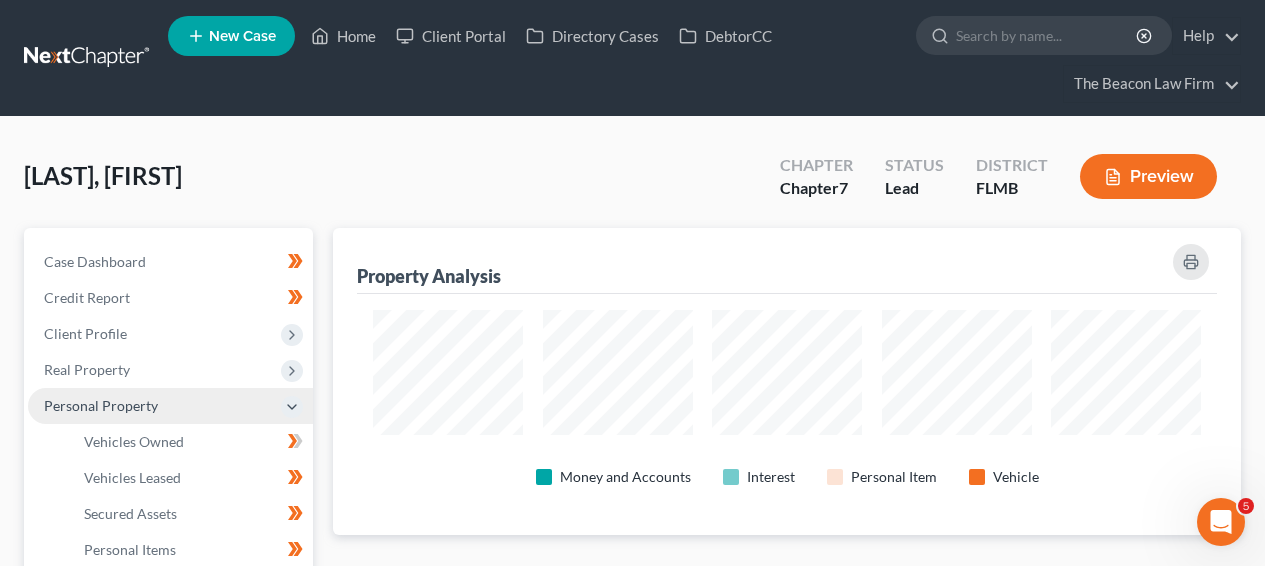 scroll, scrollTop: 999693, scrollLeft: 999092, axis: both 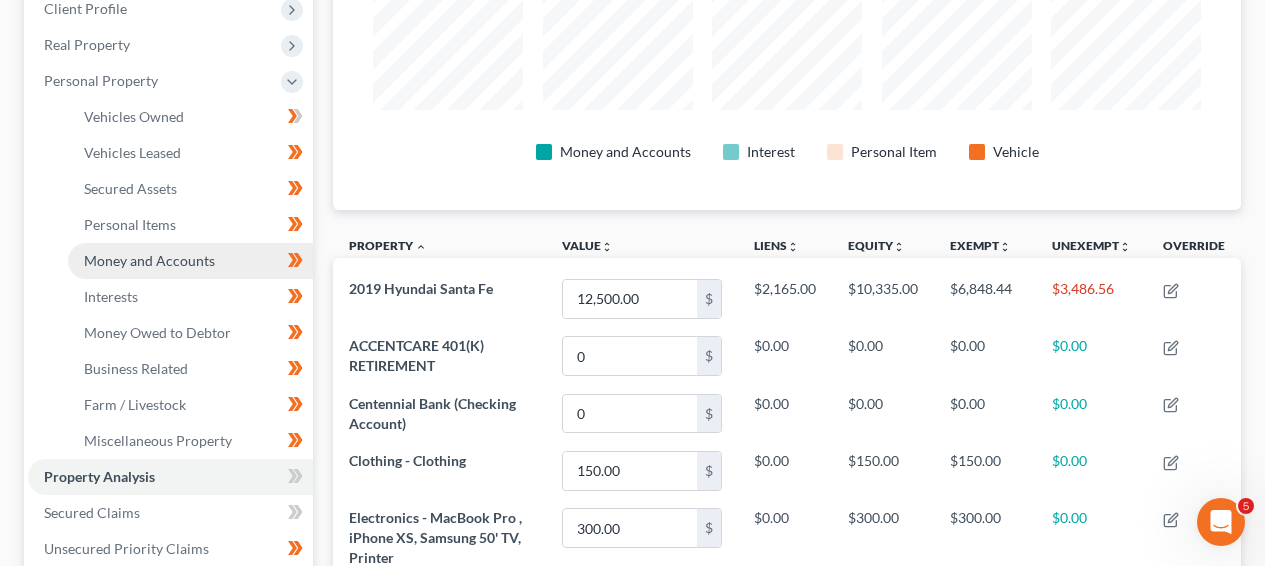 click on "Money and Accounts" at bounding box center (149, 260) 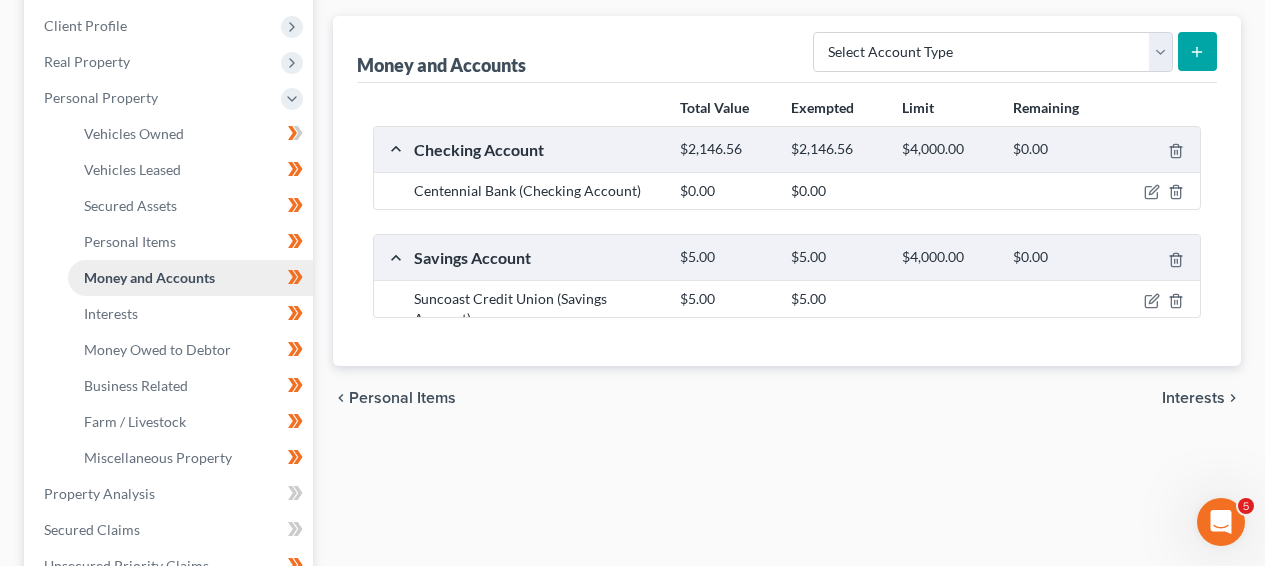 scroll, scrollTop: 0, scrollLeft: 0, axis: both 